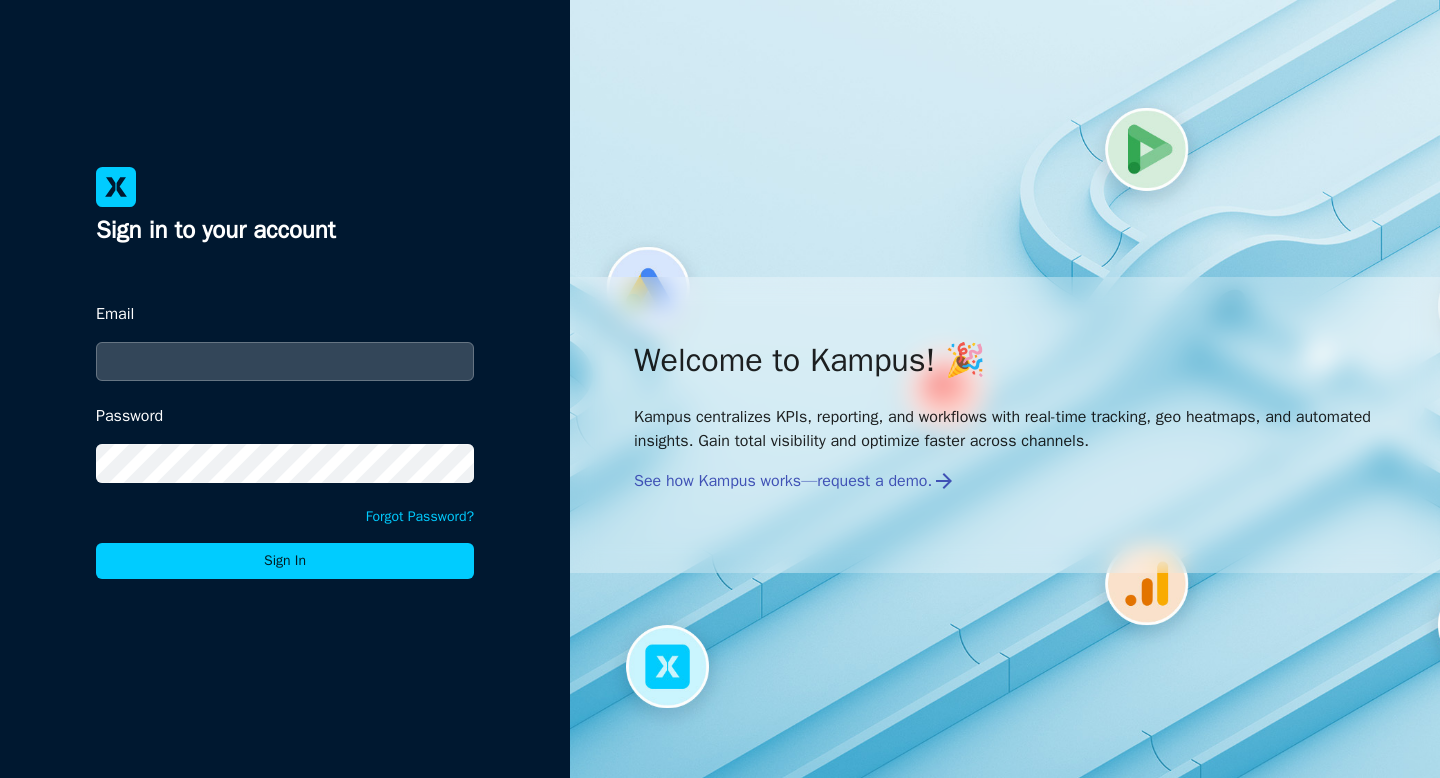 scroll, scrollTop: 0, scrollLeft: 0, axis: both 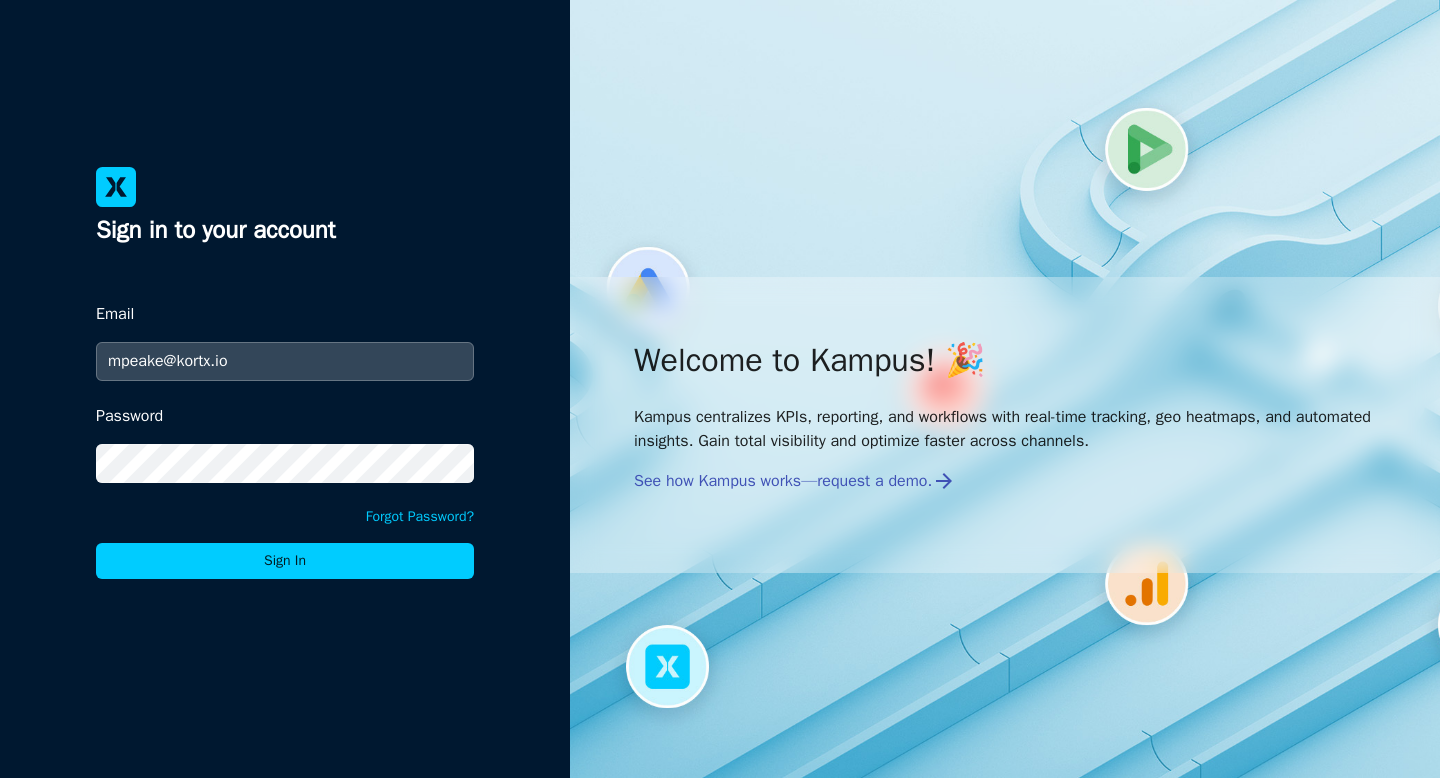 click on "Sign In" at bounding box center (285, 561) 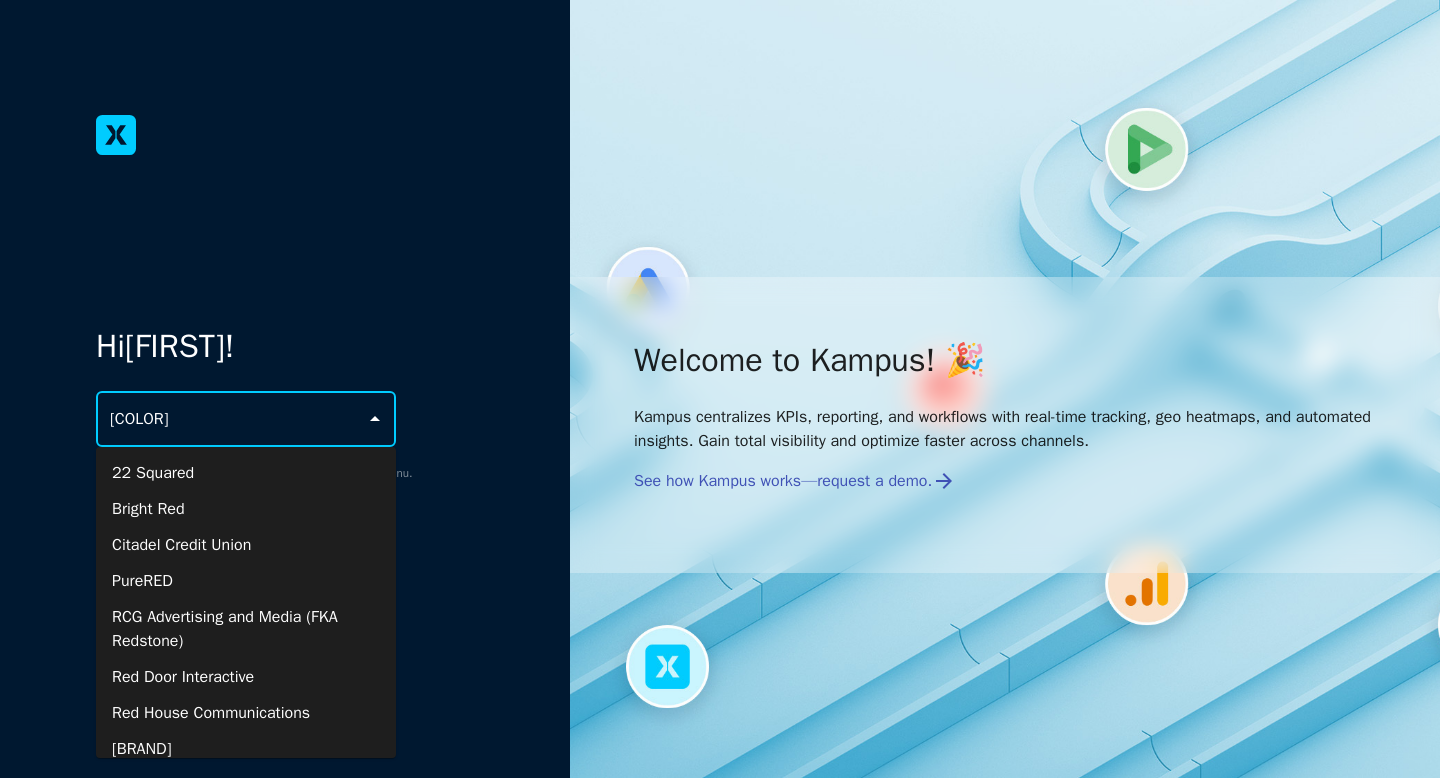 click on "Red House Communications" at bounding box center [246, 713] 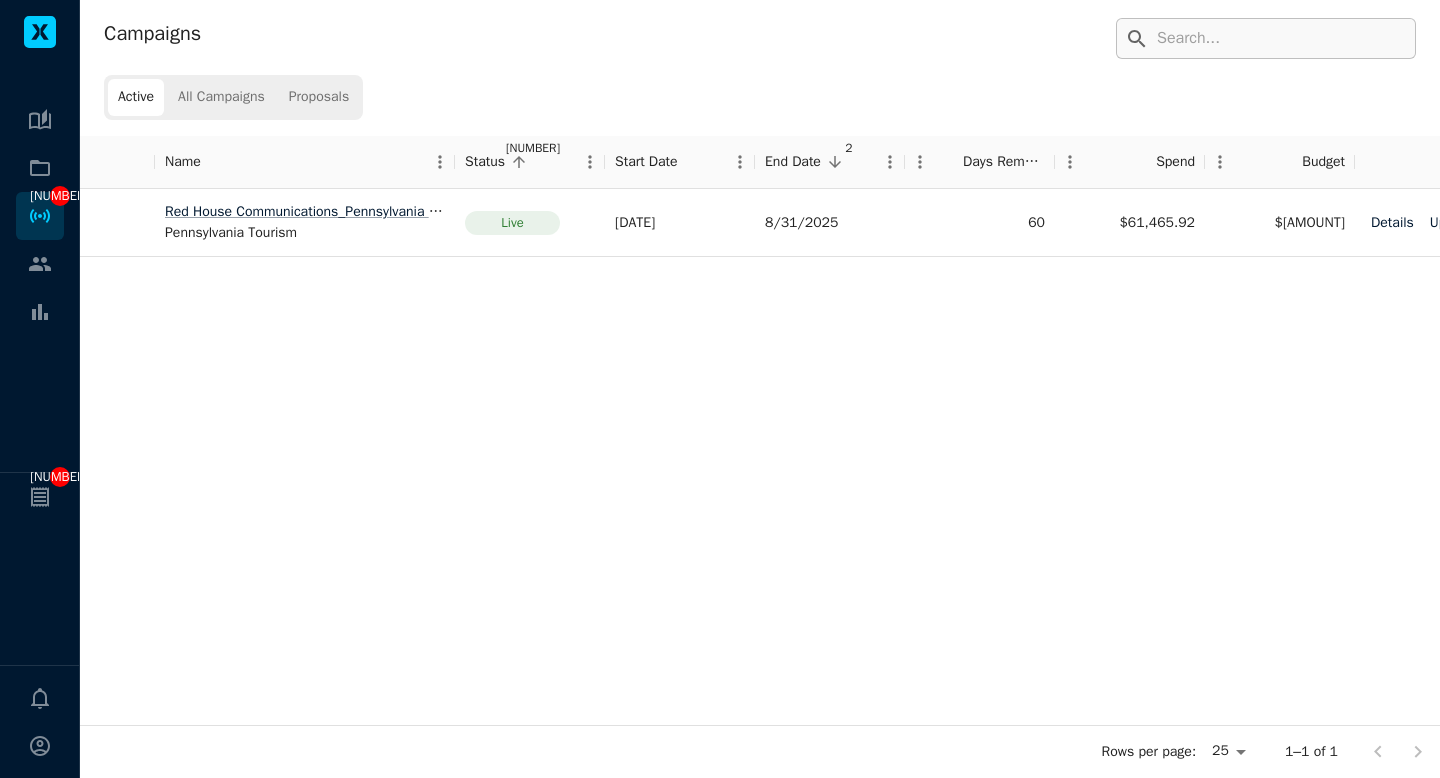 click on "Pennsylvania Tourism" at bounding box center (305, 233) 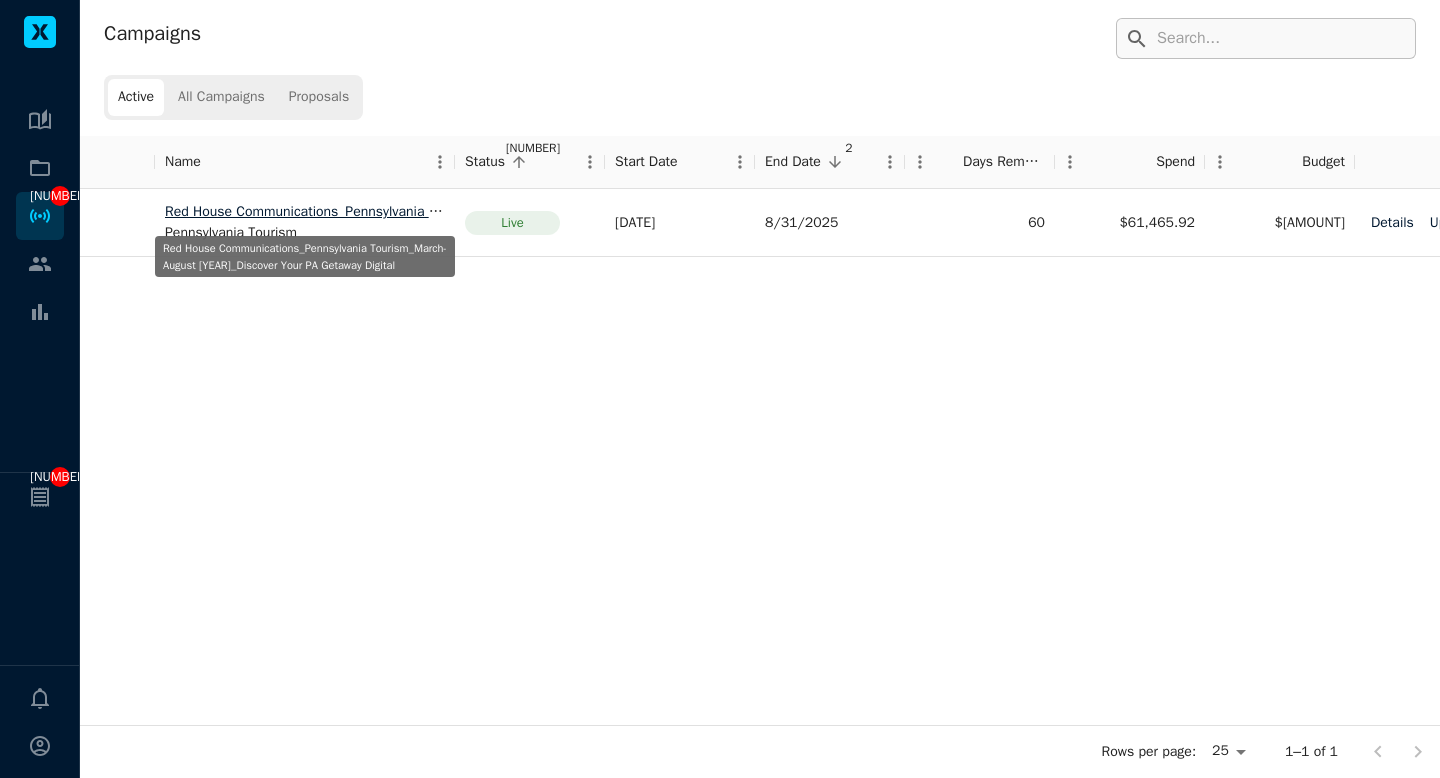 click on "Red House Communications_Pennsylvania Tourism_March-August [YEAR]_Discover Your PA Getaway Digital" at bounding box center (493, 211) 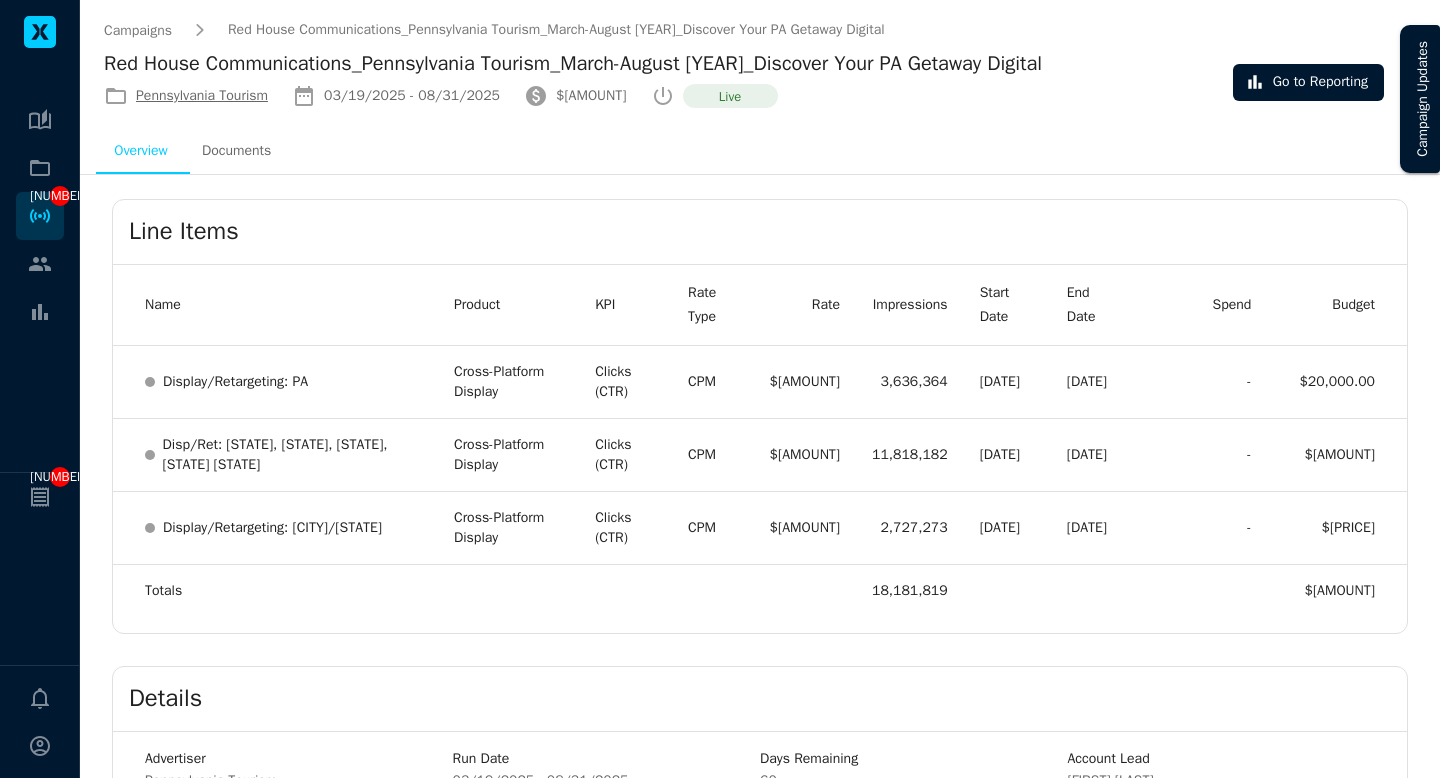click on "Go to Reporting" at bounding box center [1308, 82] 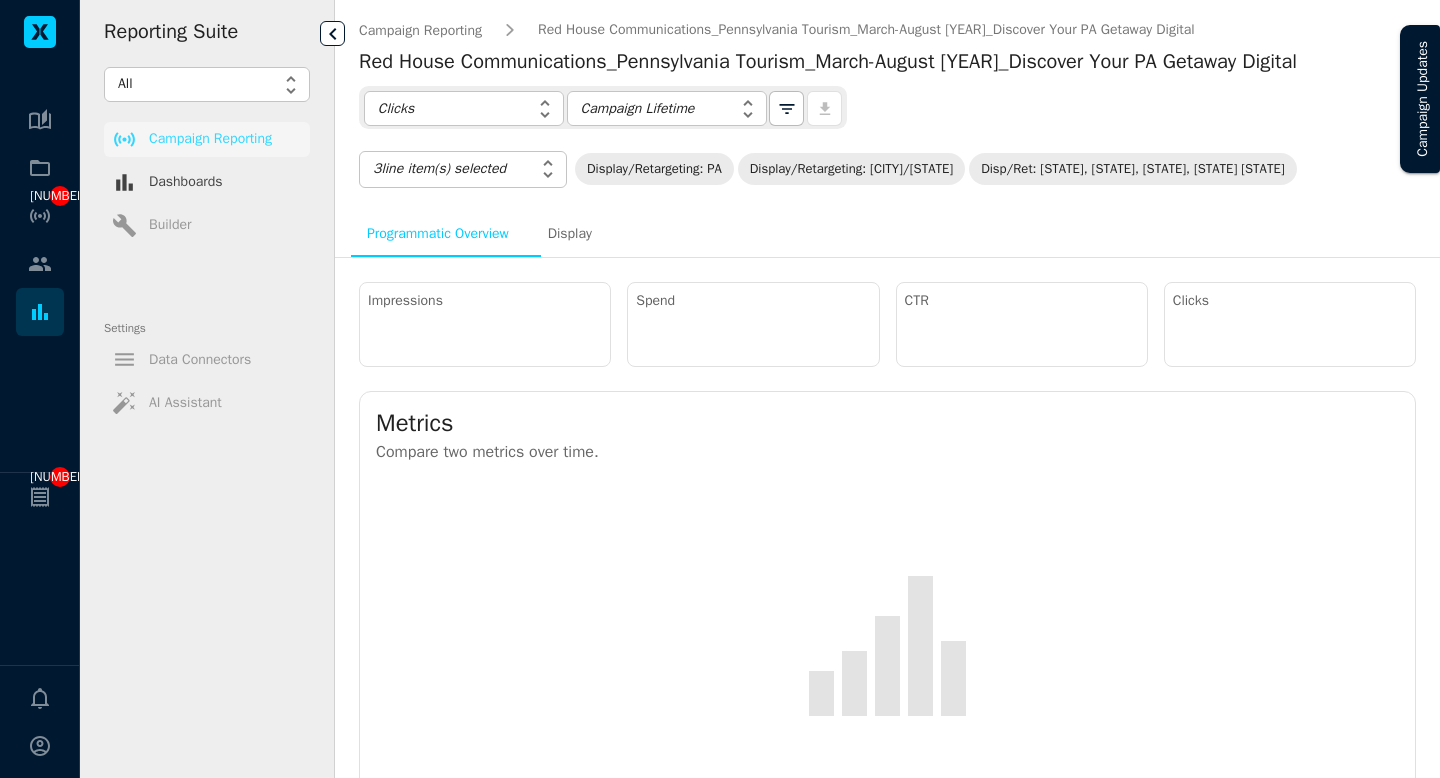 click at bounding box center (333, 34) 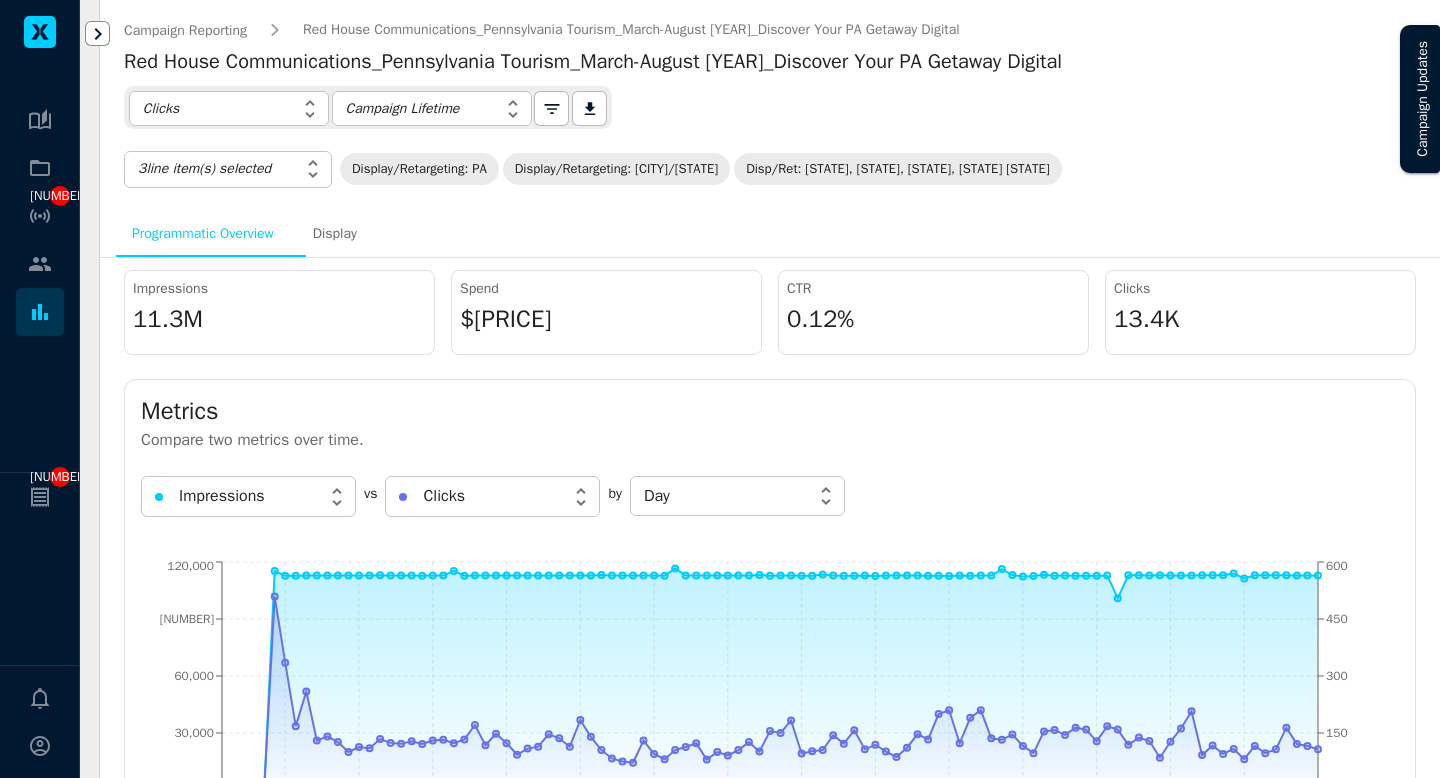 scroll, scrollTop: 0, scrollLeft: 0, axis: both 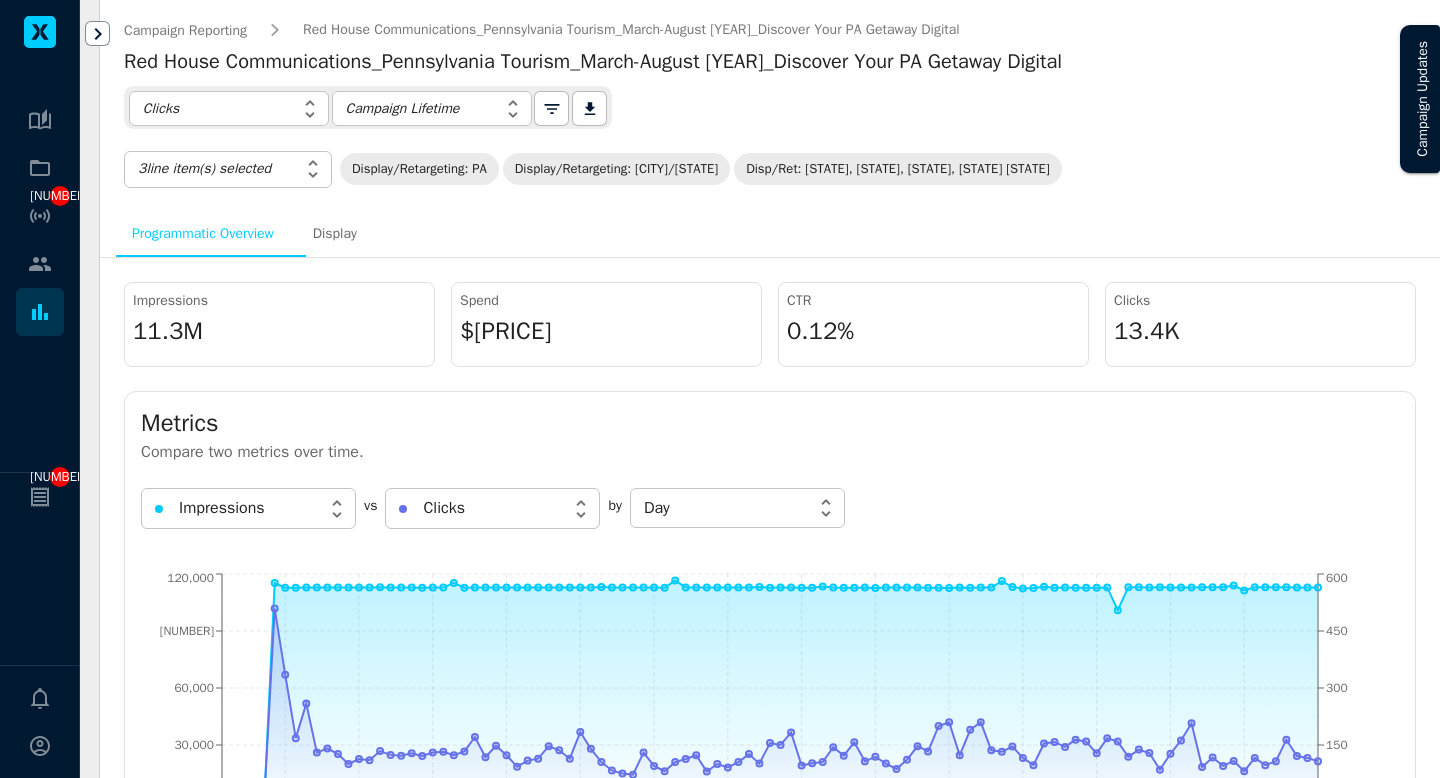 click on "Display" at bounding box center [335, 233] 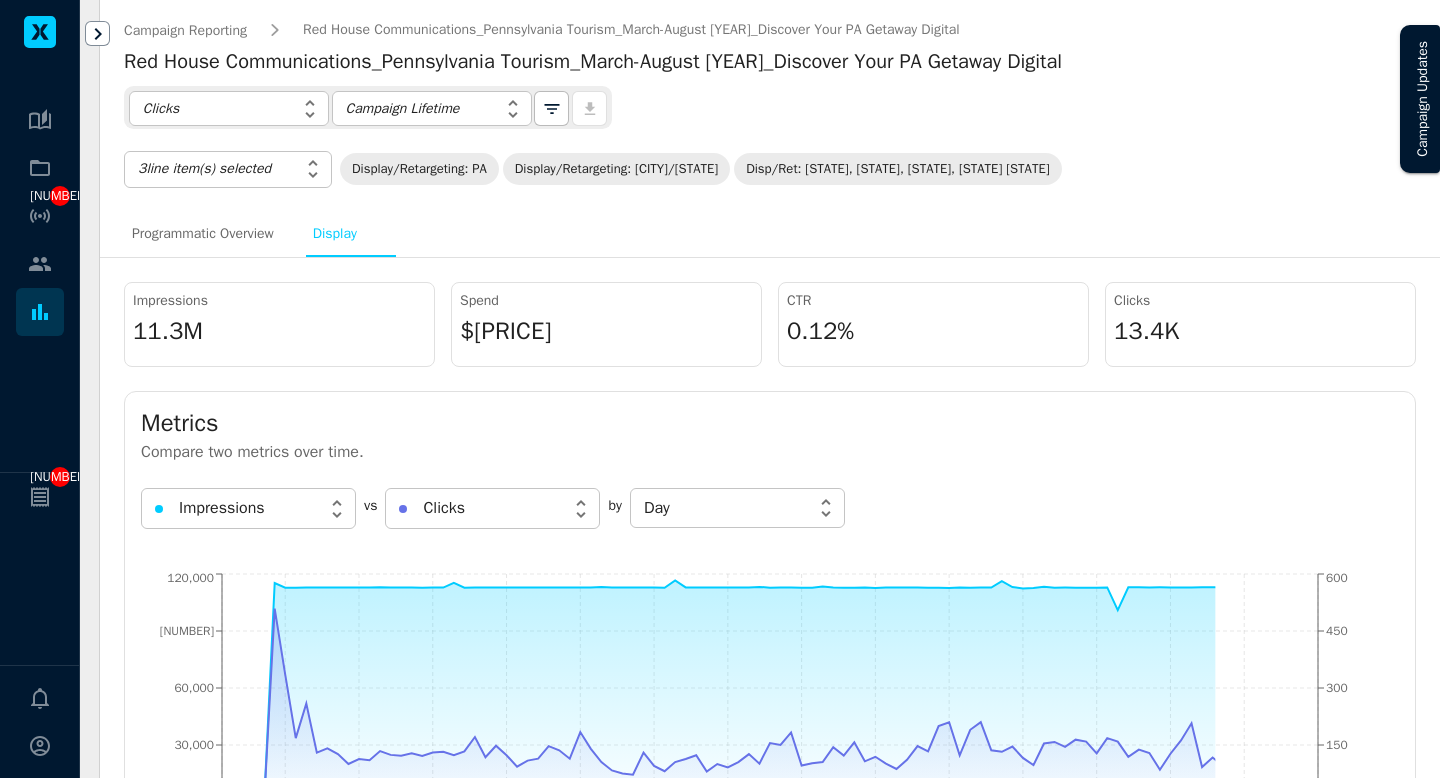 click on "Programmatic Overview" at bounding box center (203, 233) 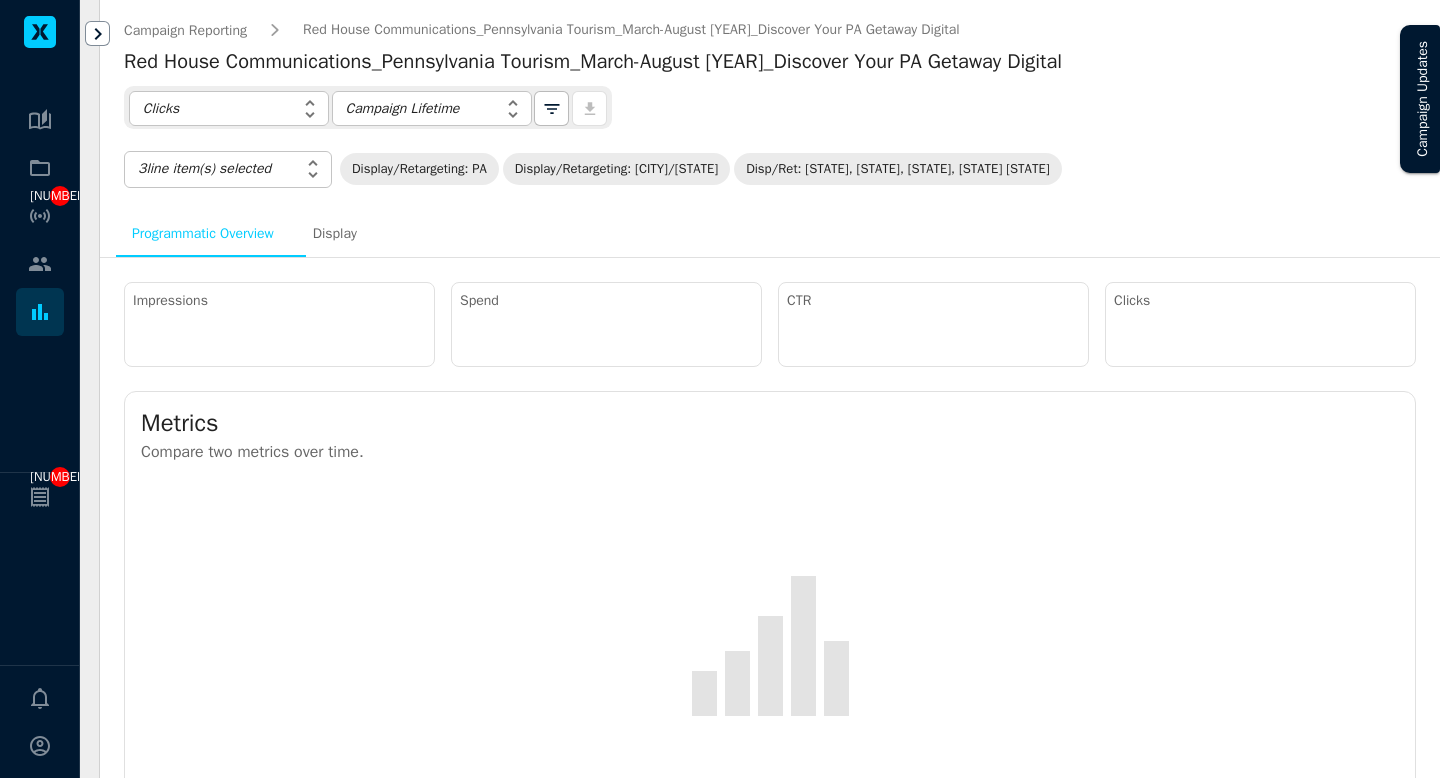 click on "Kampus Error. Please contact support. 1 1 0 Reporting Suite All all ​ ​ Campaign Reporting ​ Dashboards ​ Builder Settings ​ Data Connectors ​ AI Assistant Campaign Reporting Red House Communications_Pennsylvania Tourism_March-August 2025_Discover Your PA Getaway Digital Red House Communications_Pennsylvania Tourism_March-August 2025_Discover Your PA Getaway Digital Clicks Clicks ​ Campaign Lifetime Campaign Lifetime ​ 0 3  line item(s) selected 20576,20577,20578 ​ Display/Retargeting: PA Display/Retargeting: NYC/NJ Disp/Ret: DE, MD, VA, WV OH Programmatic Overview Display Impressions Spend CTR Clicks Metrics Compare two metrics over time. Performance - Line Items Line Items Creative Device Site Activity Geography 5  column(s) selected impressions,clicks,ctr,spend,cpc ​ Impressions Clicks CTR Spend CPC Name Impressions sum Clicks sum CTR IGNORE Spend sum CPC IGNORE Totals 0.00% 0 0 Distribution Impressions 0 ​ 10  column(s) selected ​ Name Impressions Clicks CTR Spend CPA CVR CTR" at bounding box center (720, 389) 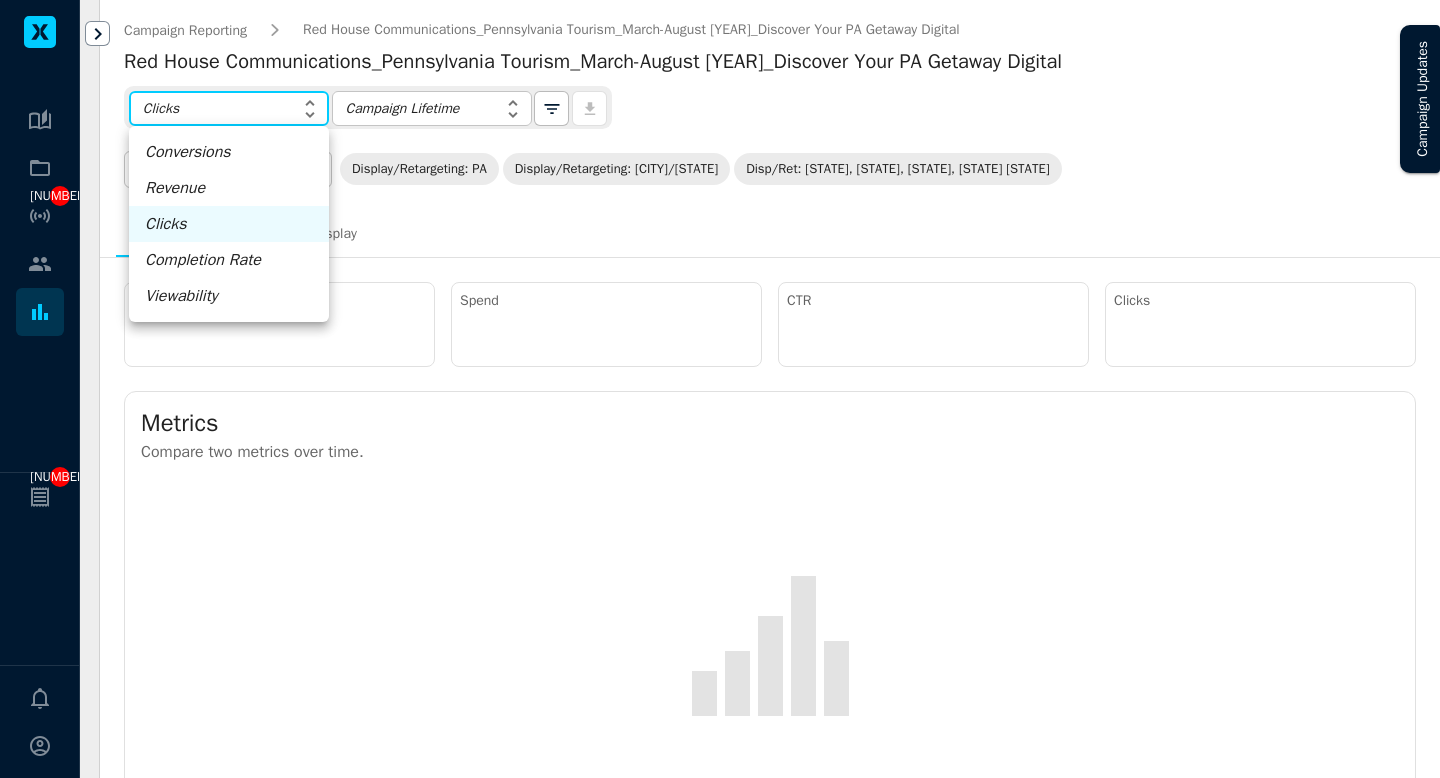 click on "Conversions" at bounding box center (188, 152) 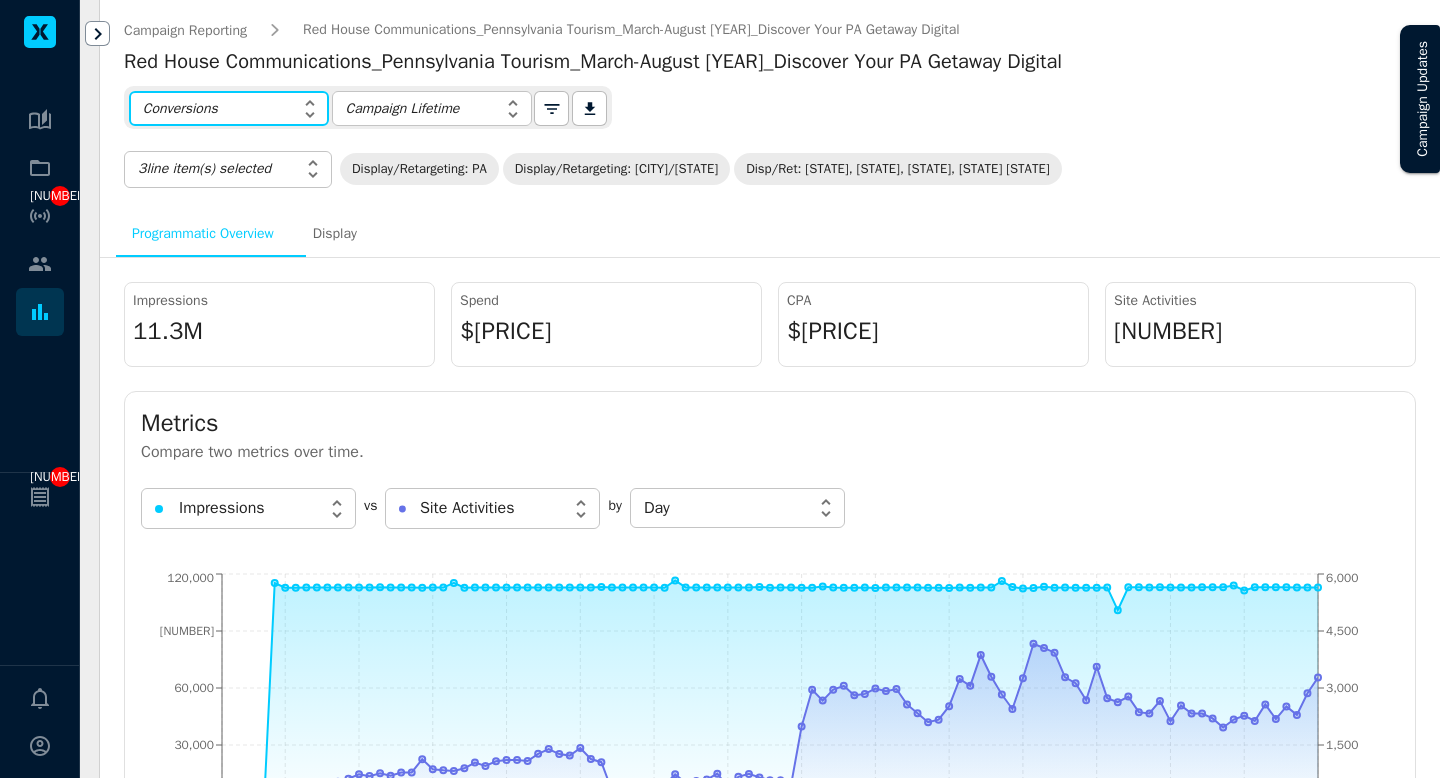 click on "Kampus Error. Please contact support. 1 1 0 Reporting Suite All all ​ ​ Campaign Reporting ​ Dashboards ​ Builder Settings ​ Data Connectors ​ AI Assistant Campaign Reporting Red House Communications_Pennsylvania Tourism_March-August [YEAR]_Discover Your PA Getaway Digital Red House Communications_Pennsylvania Tourism_March-August [YEAR]_Discover Your PA Getaway Digital Conversions Conversions ​ Campaign Lifetime Campaign Lifetime ​ 0 3  line item(s) selected 20576,20577,20578 ​ Display/Retargeting: PA Display/Retargeting: NYC/NJ Disp/Ret: DE, MD, VA, WV OH Programmatic Overview Display Impressions 11.3M Spend $62,087 CPA $0.36 Site Activities 174.7K Metrics Compare two metrics over time. Impressions Impressions ​ vs Site Activities Site Activities ​ by Day Day ​ [DATE] [DATE] [DATE] [DATE] [DATE] [DATE] [DATE] [DATE] [DATE] [DATE] [DATE] [DATE] [DATE] [DATE] [DATE] 0 30,000 60,000 90,000 120,000 0 1,500 3,000 4,500 6,000 5" at bounding box center (720, 389) 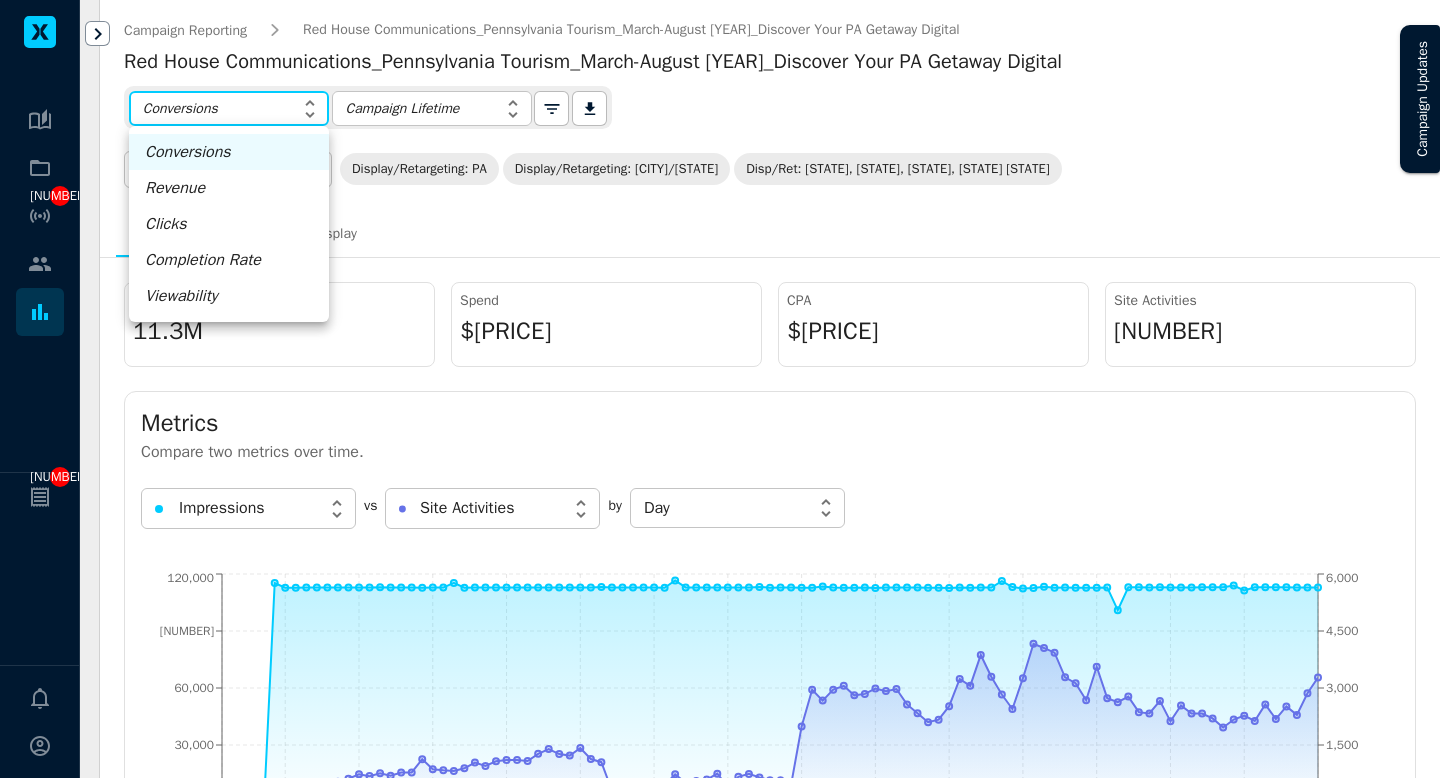 click on "Clicks" at bounding box center [188, 152] 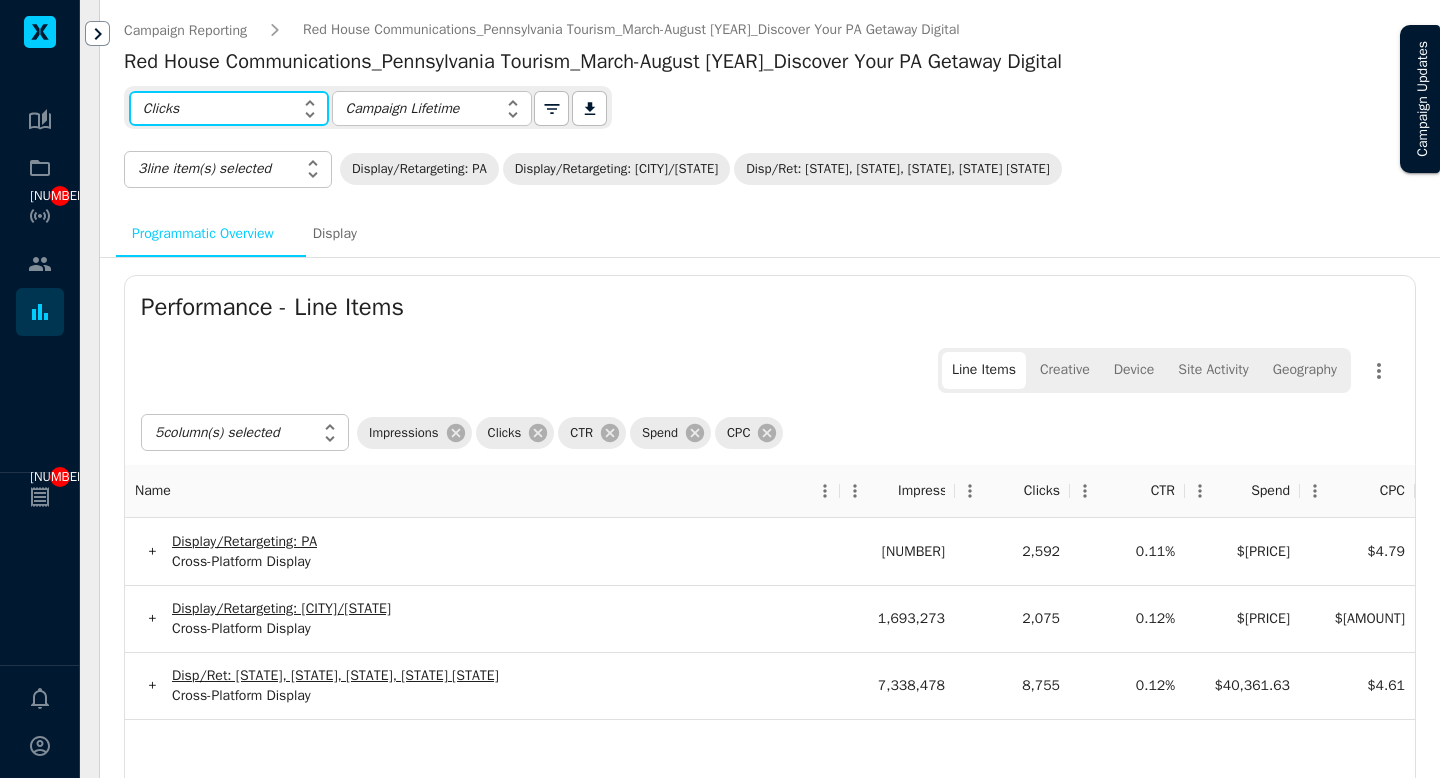 scroll, scrollTop: 639, scrollLeft: 0, axis: vertical 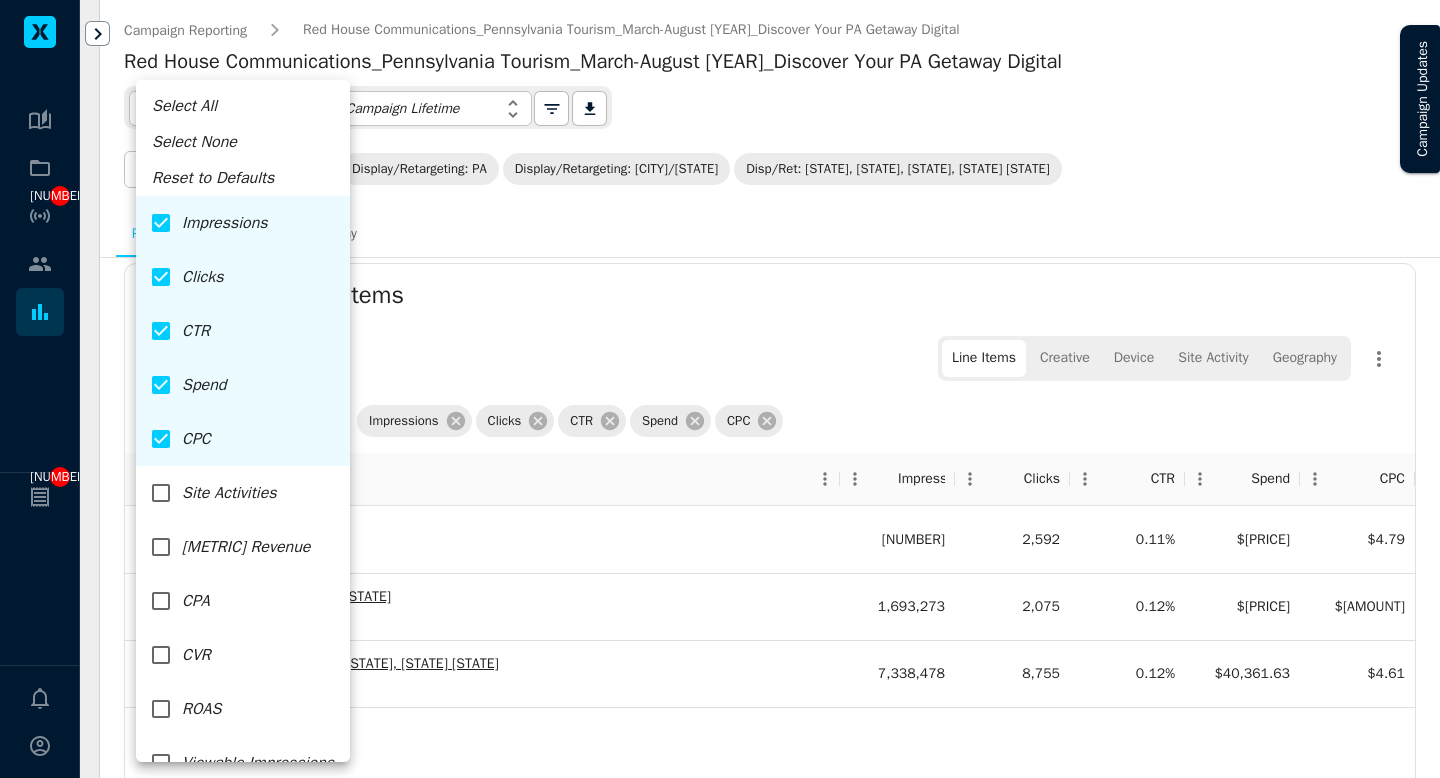 click on "Kampus Error. Please contact support. 1 1 0 Reporting Suite All all ​ ​ Campaign Reporting ​ Dashboards ​ Builder Settings ​ Data Connectors ​ AI Assistant Campaign Reporting Red House Communications_Pennsylvania Tourism_[MONTH]-[MONTH] [YEAR]_Discover Your PA Getaway Digital Red House Communications_Pennsylvania Tourism_[MONTH]-[MONTH] [YEAR]_Discover Your PA Getaway Digital Clicks Clicks ​ Campaign Lifetime Campaign Lifetime ​ 0 3  line item(s) selected 20576,20577,20578 ​ Display/Retargeting: PA Display/Retargeting: NYC/NJ Disp/Ret: DE, MD, VA, WV OH Programmatic Overview Display Impressions 11.3M Spend $62,087 CTR 0.12% Clicks 13.4K Metrics Compare two metrics over time. Impressions Impressions ​ vs Clicks Clicks ​ by Day Day ​ [DATE] [DATE] [DATE] [DATE] [DATE] [DATE] [DATE] [DATE] [DATE] [DATE] [DATE] [DATE] [DATE] [DATE] [DATE] 0 30,000 60,000 90,000 120,000 0 150 300 450 600 Performance - Line Items Line Items Creative 5 +" at bounding box center [720, 389] 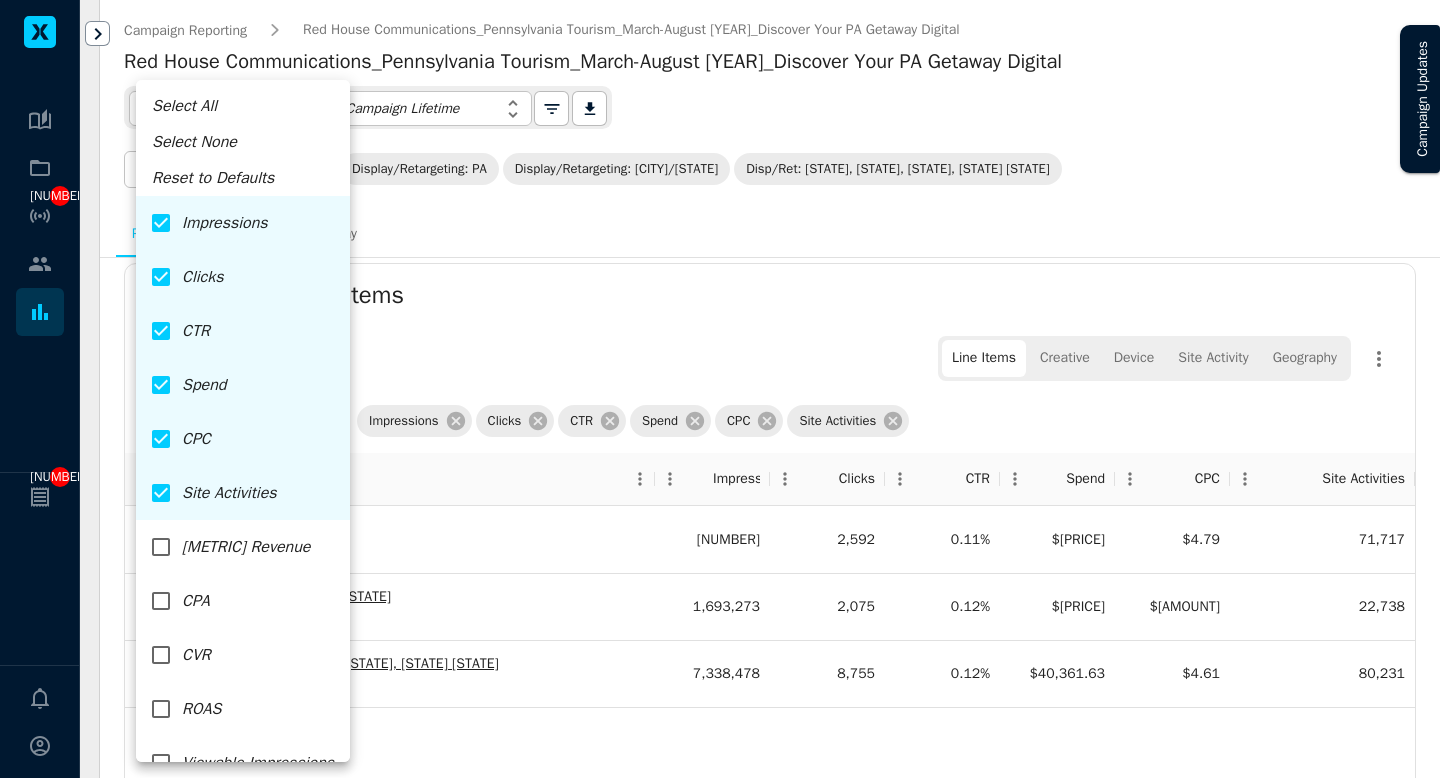 click on "CPA" at bounding box center (225, 223) 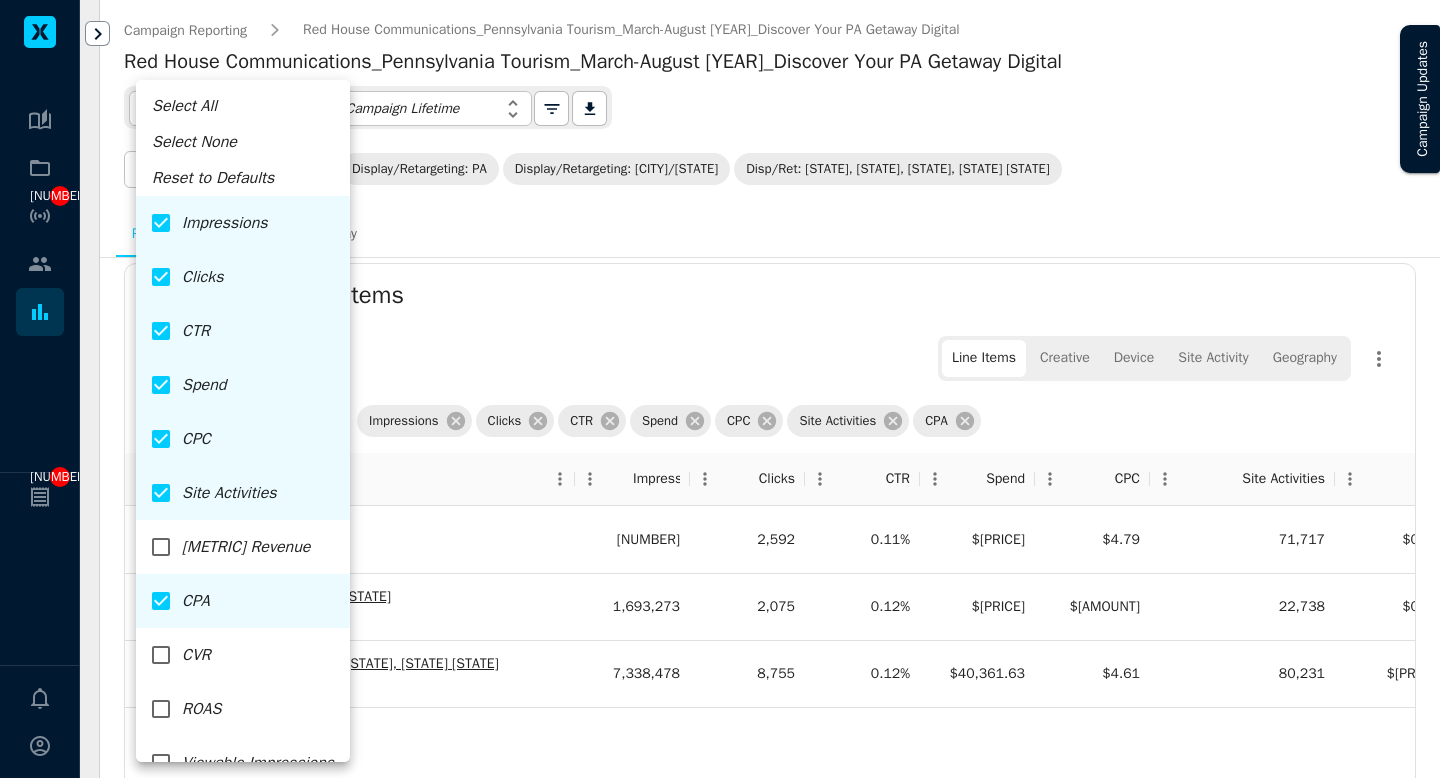 click at bounding box center [720, 389] 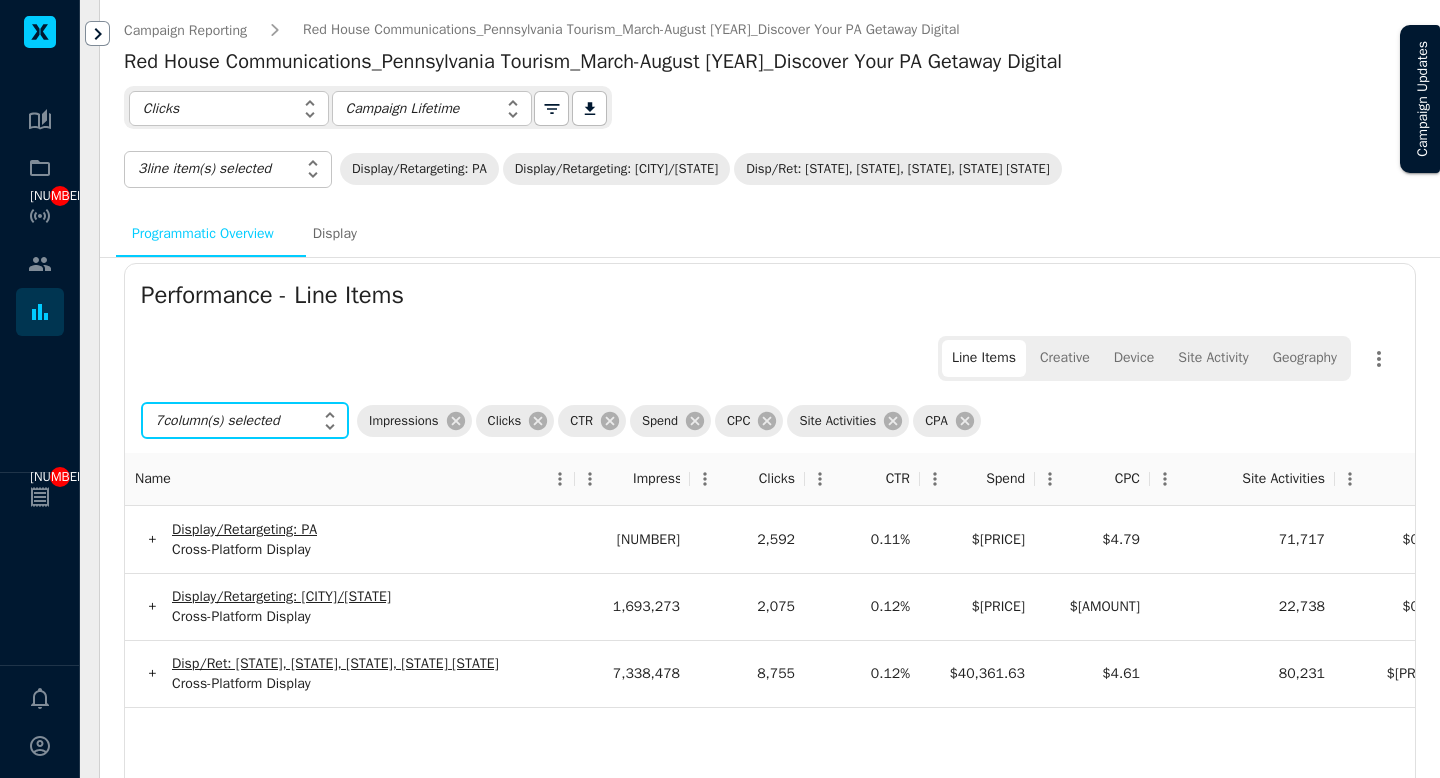 scroll, scrollTop: 0, scrollLeft: 35, axis: horizontal 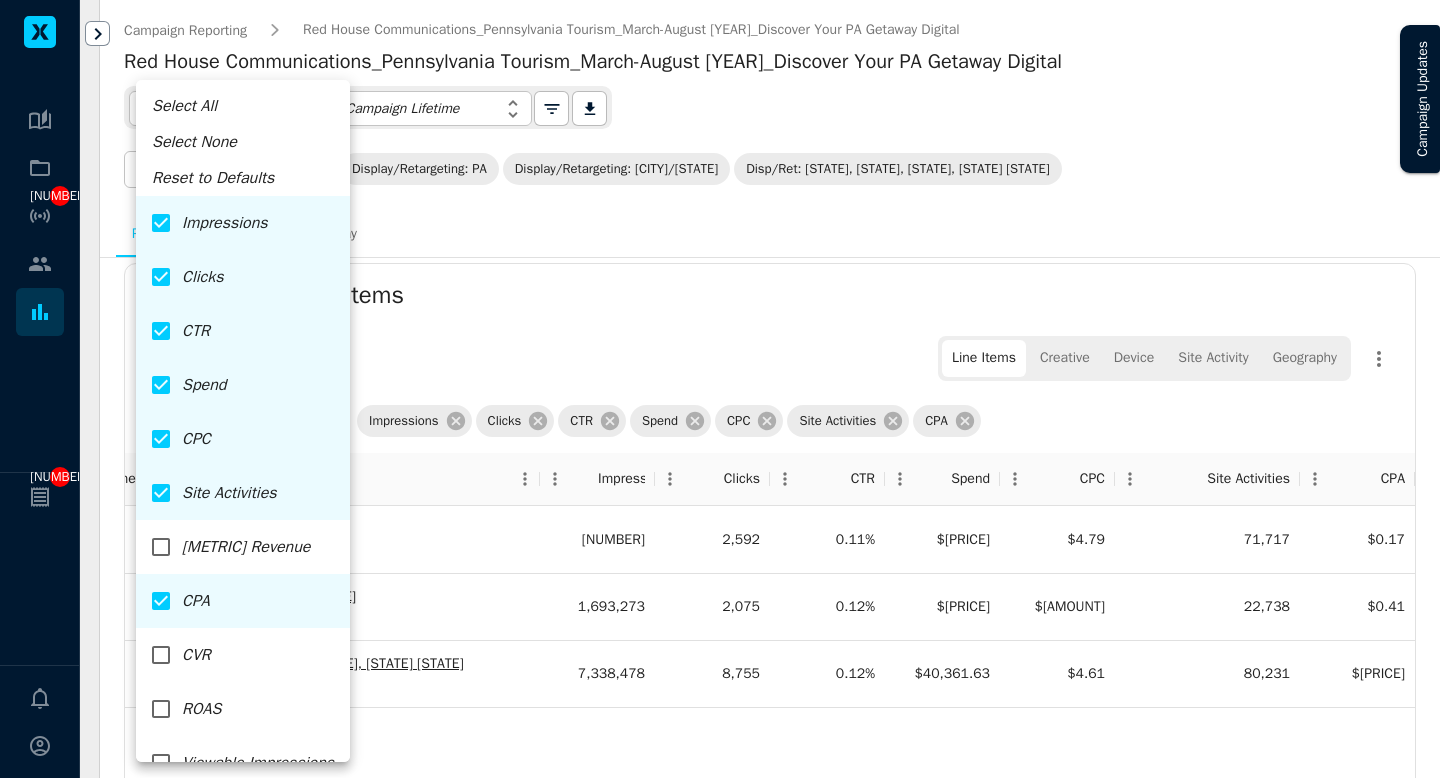 click on "Kampus Error. Please contact support. 1 1 0 Reporting Suite All all ​ ​ Campaign Reporting ​ Dashboards ​ Builder Settings ​ Data Connectors ​ AI Assistant Campaign Reporting Red House Communications_Pennsylvania Tourism_March-August [YEAR]_Discover Your PA Getaway Digital Red House Communications_Pennsylvania Tourism_March-August [YEAR]_Discover Your PA Getaway Digital Clicks Clicks ​ Campaign Lifetime Campaign Lifetime ​ 0 3  line item(s) selected 20576,20577,20578 ​ Display/Retargeting: PA Display/Retargeting: NYC/NJ Disp/Ret: DE, MD, VA, WV OH Programmatic Overview Display Impressions 11.3M Spend $62,087 CTR 0.12% Clicks 13.4K Metrics Compare two metrics over time. Impressions Impressions ​ vs Clicks Clicks ​ by Day Day ​ [DATE] [DATE] [DATE] [DATE] [DATE] [DATE] [DATE] [DATE] [DATE] [DATE] [DATE] [DATE] [DATE] [DATE] [DATE] 0 30,000 60,000 90,000 120,000 0 150 300 450 600 Performance - Line Items Line Items Creative 7 ​" at bounding box center [720, 389] 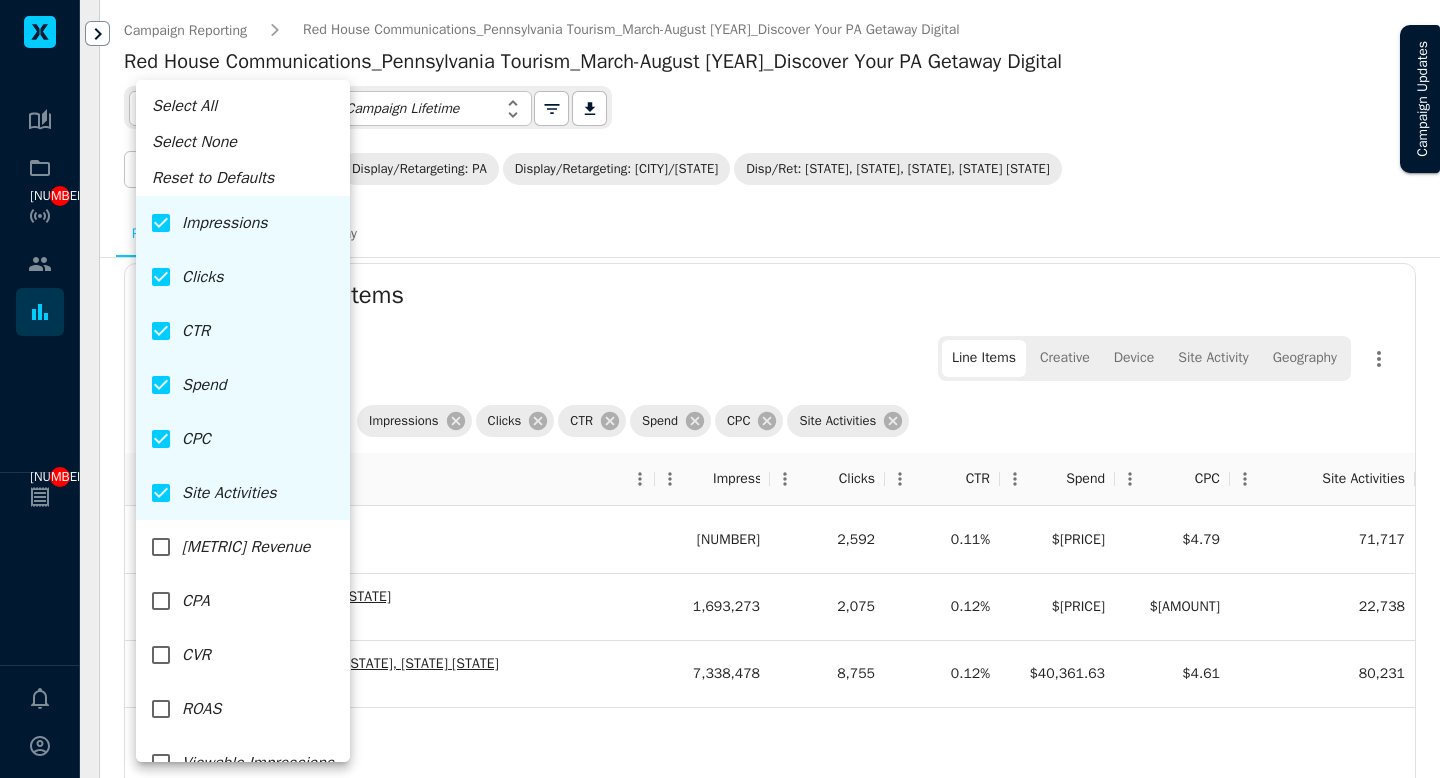 click at bounding box center (720, 389) 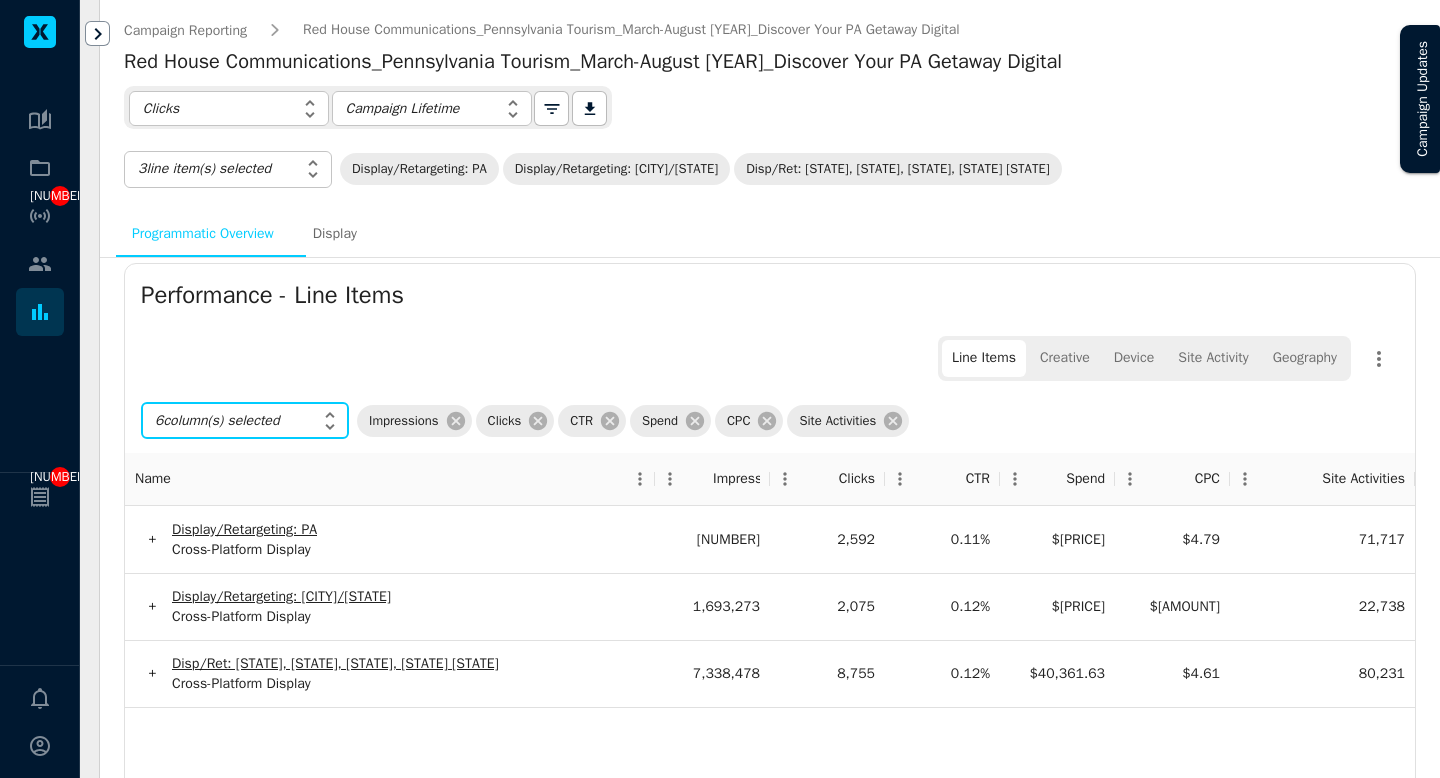 click on "+" at bounding box center (152, 539) 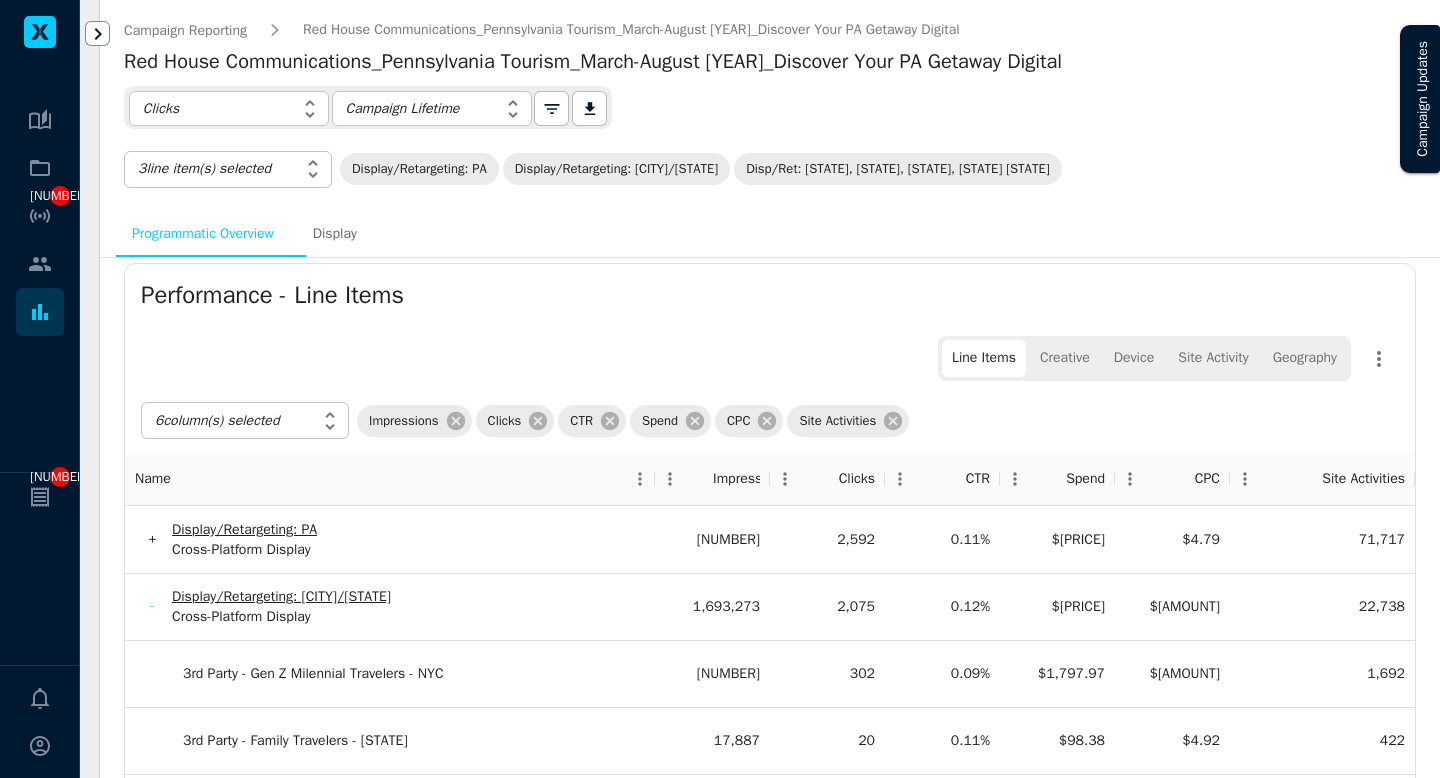 click on "-" at bounding box center [152, 606] 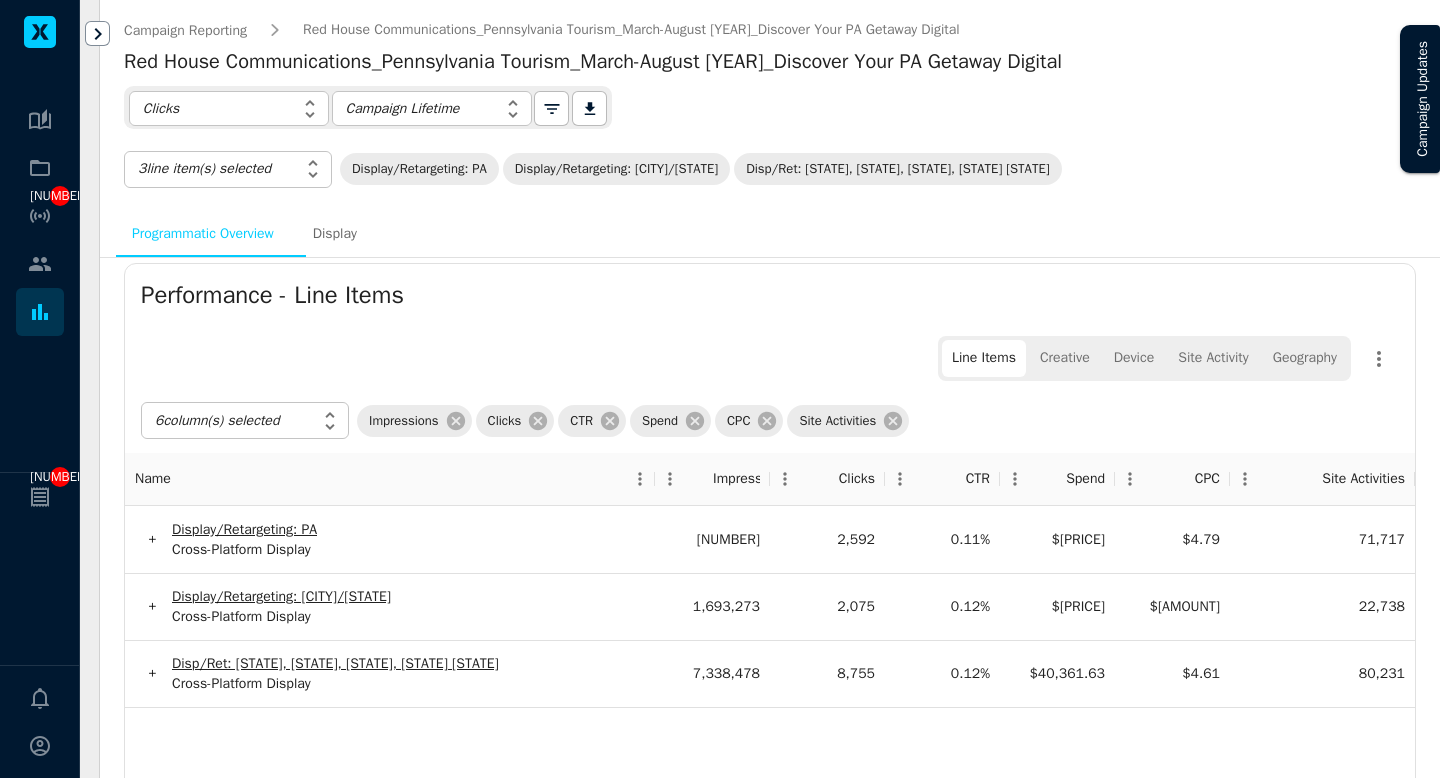 click on "+" at bounding box center (152, 539) 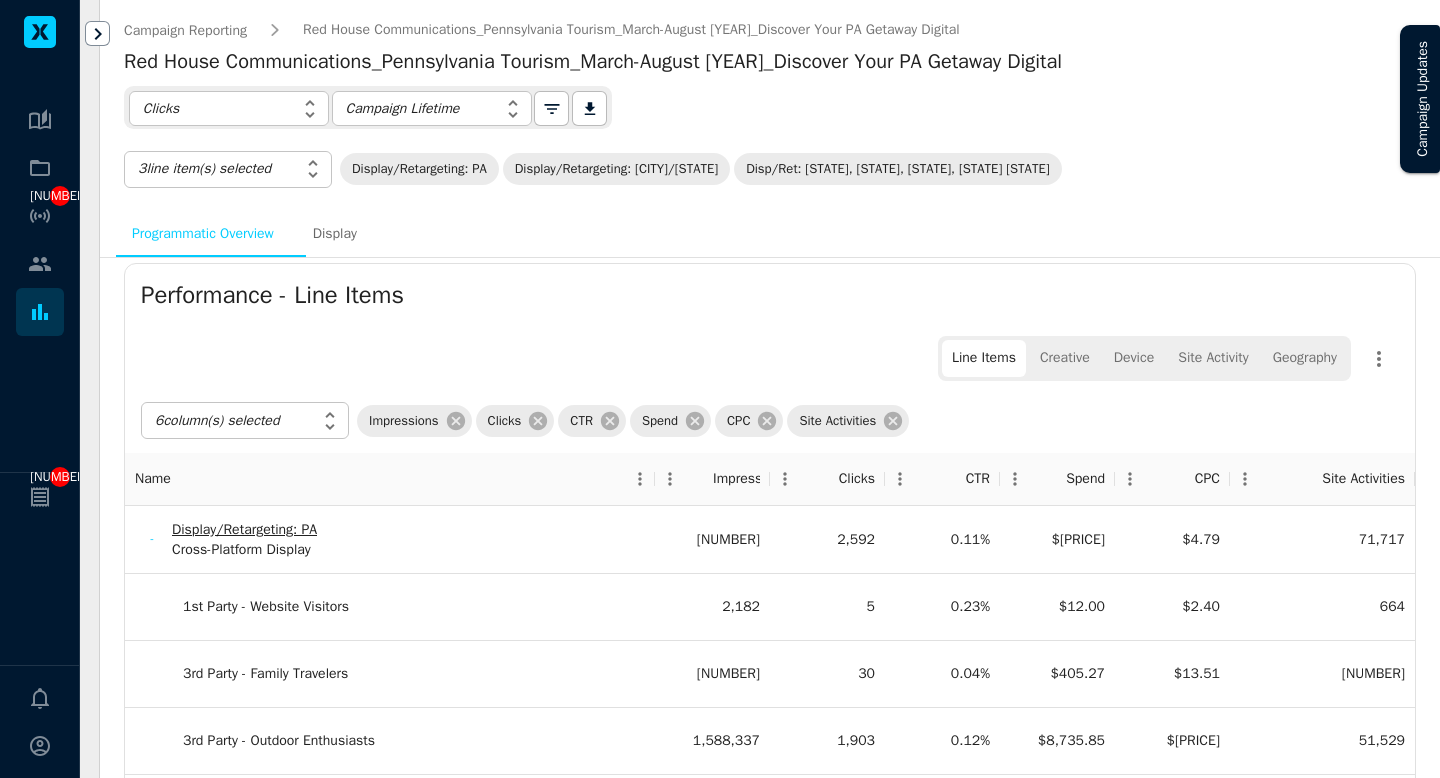 click on "-" at bounding box center [152, 539] 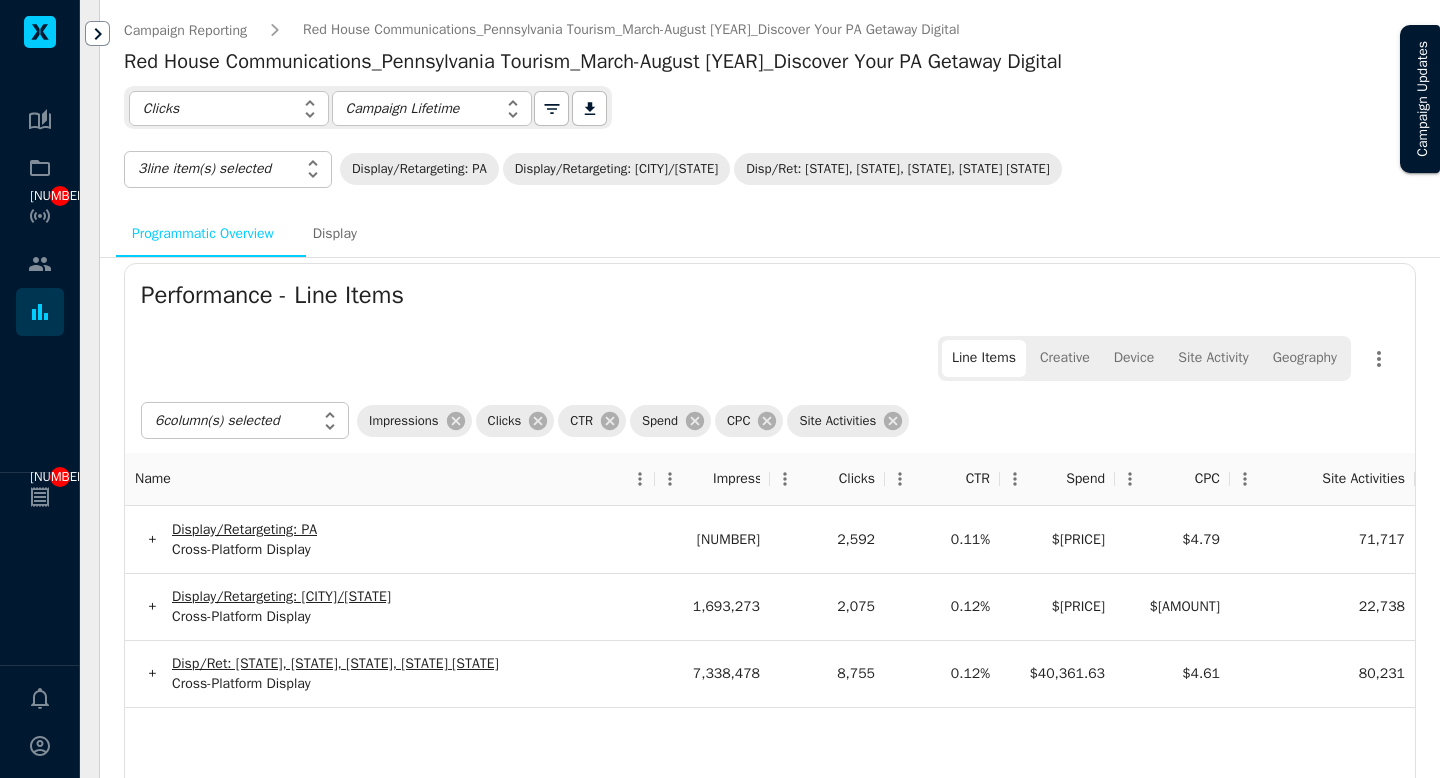 click on "Creative" at bounding box center [1064, 358] 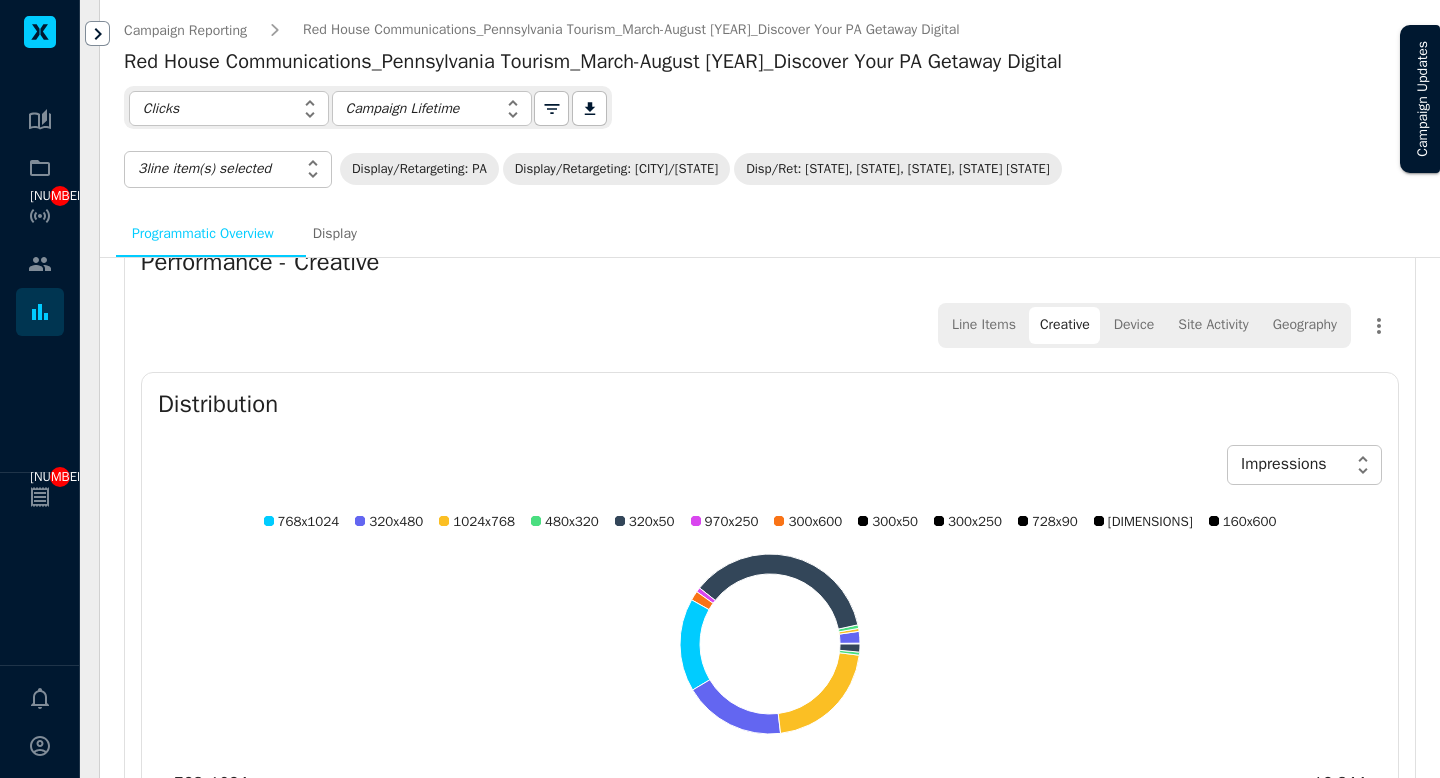 scroll, scrollTop: 665, scrollLeft: 0, axis: vertical 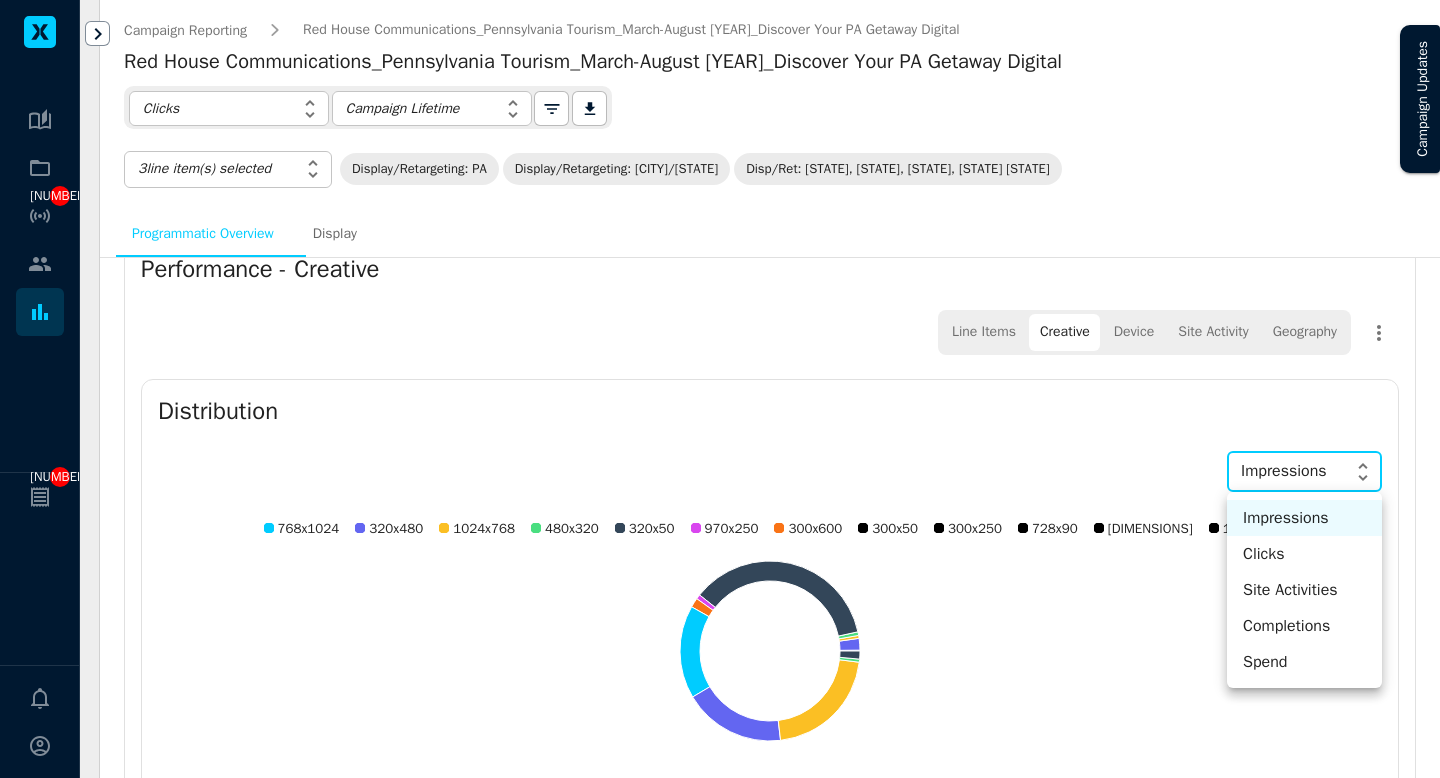 click on "Kampus Error. Please contact support. 1 1 0 Reporting Suite All all ​ ​ Campaign Reporting ​ Dashboards ​ Builder Settings ​ Data Connectors ​ AI Assistant Campaign Reporting Red House Communications_Pennsylvania Tourism_March-August [YEAR]_Discover Your PA Getaway Digital Red House Communications_Pennsylvania Tourism_March-August [YEAR]_Discover Your PA Getaway Digital Clicks Clicks ​ Campaign Lifetime Campaign Lifetime ​ 0 3  line item(s) selected 20576,20577,20578 ​ Display/Retargeting: PA Display/Retargeting: NYC/NJ Disp/Ret: DE, MD, VA, WV OH Programmatic Overview Display Impressions 11.3M Spend $62,087 CTR 0.12% Clicks 13.4K Metrics Compare two metrics over time. Impressions Impressions ​ vs Clicks Clicks ​ by Day Day ​ [DATE] [DATE] [DATE] [DATE] [DATE] [DATE] [DATE] [DATE] [DATE] [DATE] [DATE] [DATE] [DATE] [DATE] [DATE] 0 30,000 60,000 90,000 120,000 0 150 300 450 600 Performance - Creative Line Items Creative 6 ​" at bounding box center [720, 389] 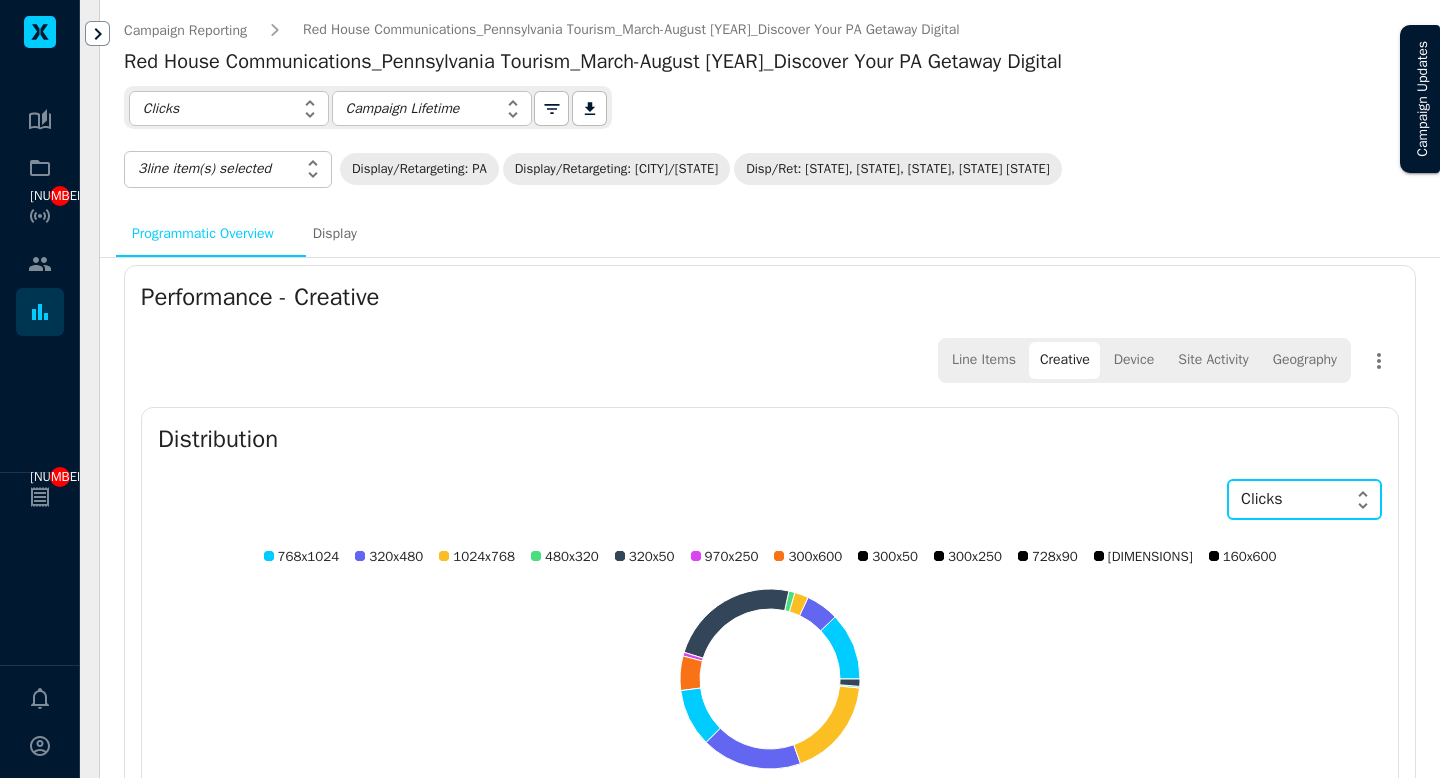 scroll, scrollTop: 630, scrollLeft: 0, axis: vertical 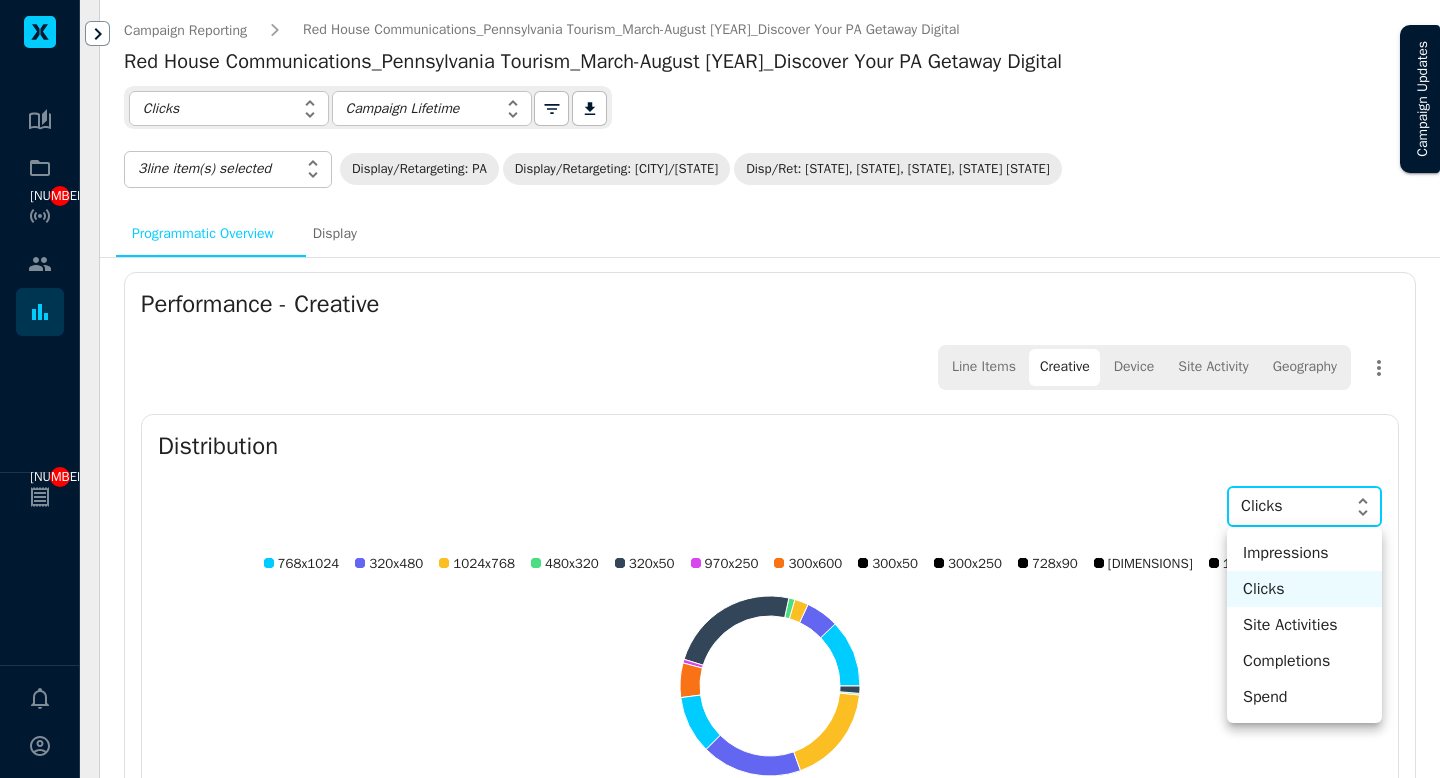 click on "Kampus Error. Please contact support. 1 1 0 Reporting Suite All all ​ ​ Campaign Reporting ​ Dashboards ​ Builder Settings ​ Data Connectors ​ AI Assistant Campaign Reporting Red House Communications_Pennsylvania Tourism_March-August [YEAR]_Discover Your PA Getaway Digital Red House Communications_Pennsylvania Tourism_March-August [YEAR]_Discover Your PA Getaway Digital Clicks Clicks ​ Campaign Lifetime Campaign Lifetime ​ 0 3  line item(s) selected 20576,20577,20578 ​ Display/Retargeting: PA Display/Retargeting: NYC/NJ Disp/Ret: DE, MD, VA, WV OH Programmatic Overview Display Impressions 11.3M Spend $62,087 CTR 0.12% Clicks 13.4K Metrics Compare two metrics over time. Impressions Impressions ​ vs Clicks Clicks ​ by Day Day ​ [DATE] [DATE] [DATE] [DATE] [DATE] [DATE] [DATE] [DATE] [DATE] [DATE] [DATE] [DATE] [DATE] [DATE] [DATE] 0 30,000 60,000 90,000 120,000 0 150 300 450 600 Performance - Creative Line Items Creative 6 ​" at bounding box center [720, 389] 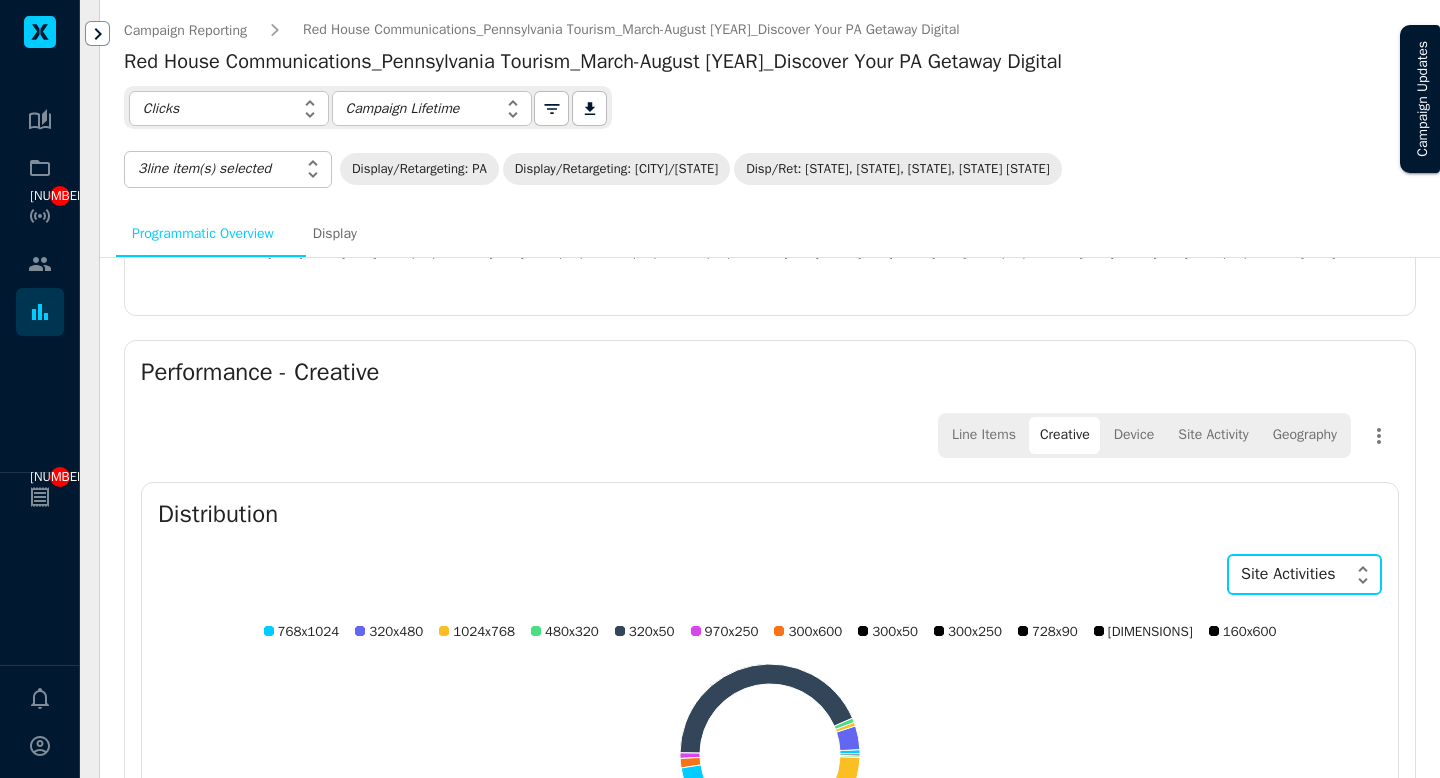scroll, scrollTop: 572, scrollLeft: 0, axis: vertical 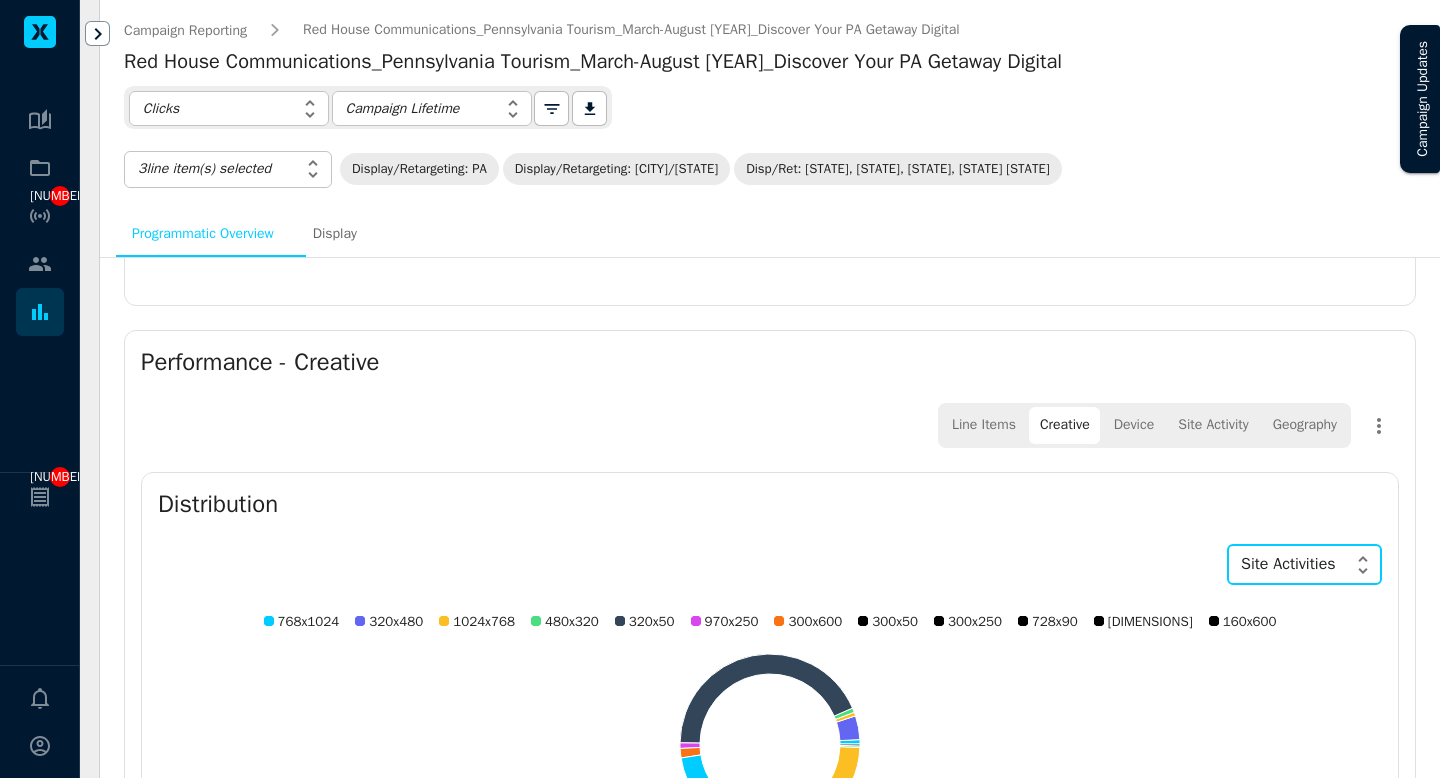 click on "Kampus Error. Please contact support. 1 1 0 Reporting Suite All all ​ ​ Campaign Reporting ​ Dashboards ​ Builder Settings ​ Data Connectors ​ AI Assistant Campaign Reporting Red House Communications_Pennsylvania Tourism_March-August [YEAR]_Discover Your PA Getaway Digital Red House Communications_Pennsylvania Tourism_March-August [YEAR]_Discover Your PA Getaway Digital Clicks Clicks ​ Campaign Lifetime Campaign Lifetime ​ 0 3  line item(s) selected 20576,20577,20578 ​ Display/Retargeting: PA Display/Retargeting: NYC/NJ Disp/Ret: DE, MD, VA, WV OH Programmatic Overview Display Impressions 11.3M Spend $62,087 CTR 0.12% Clicks 13.4K Metrics Compare two metrics over time. Impressions Impressions ​ vs Clicks Clicks ​ by Day Day ​ [DATE] [DATE] [DATE] [DATE] [DATE] [DATE] [DATE] [DATE] [DATE] [DATE] [DATE] [DATE] [DATE] [DATE] [DATE] 0 30,000 60,000 90,000 120,000 0 150 300 450 600 Performance - Creative Line Items Creative 6 ​" at bounding box center [720, 389] 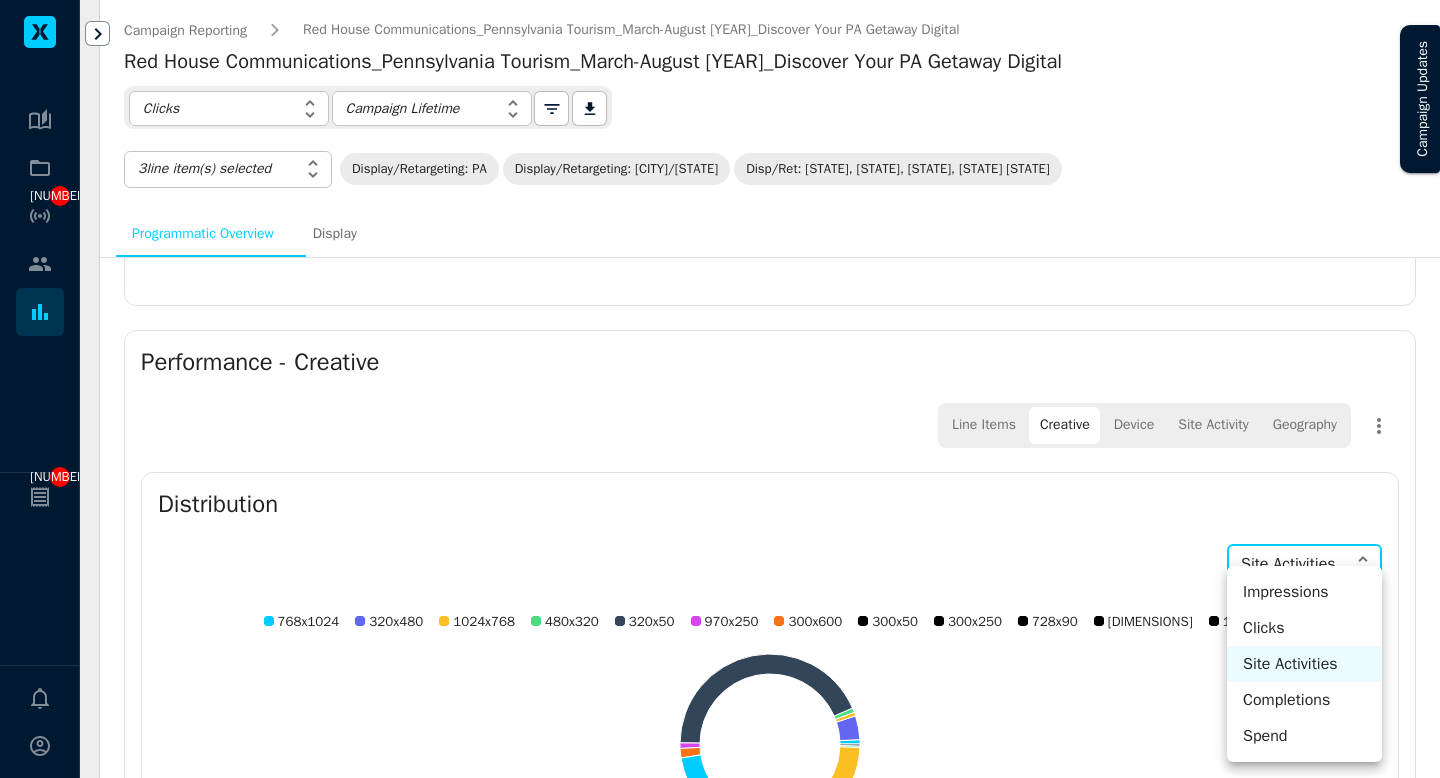 click on "Impressions" at bounding box center [1304, 592] 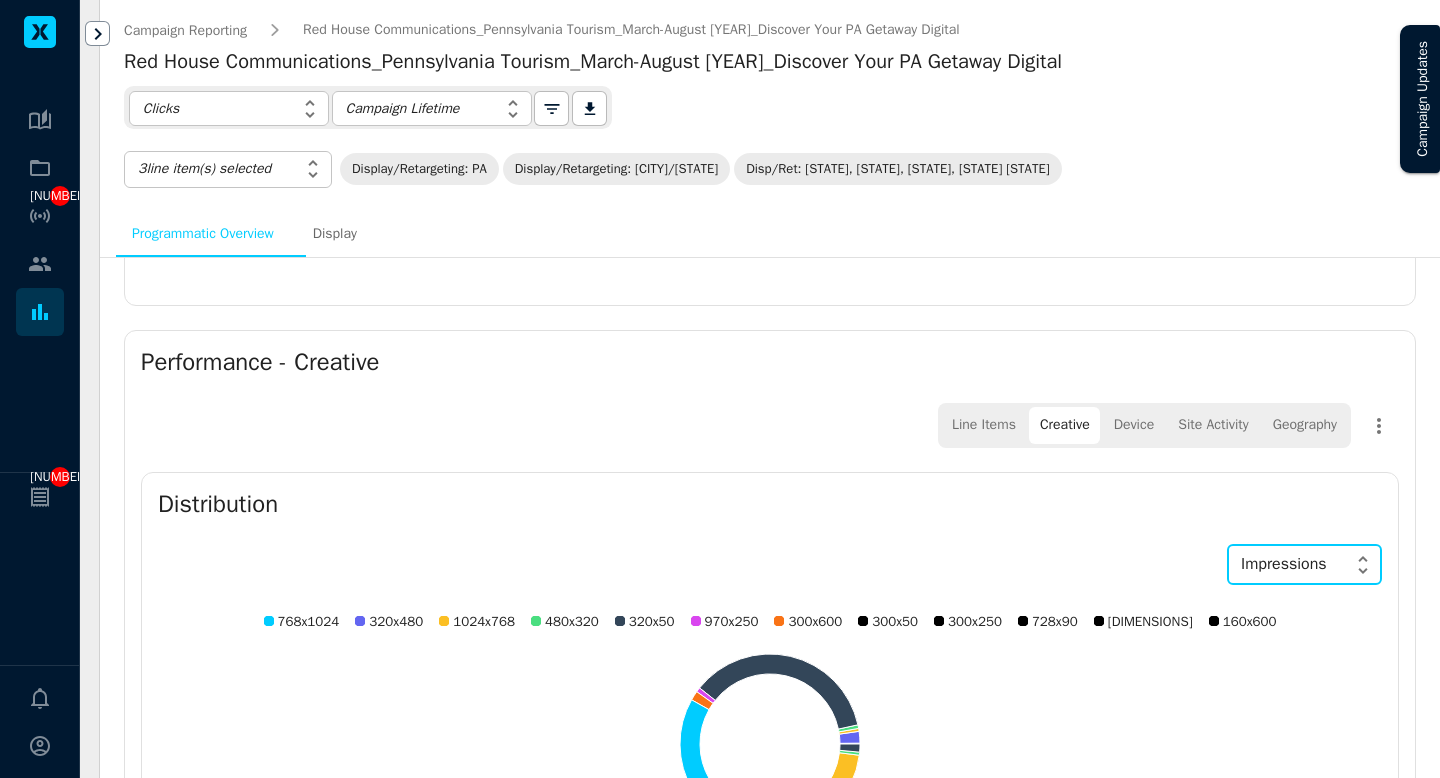 click on "Device" at bounding box center [1134, 425] 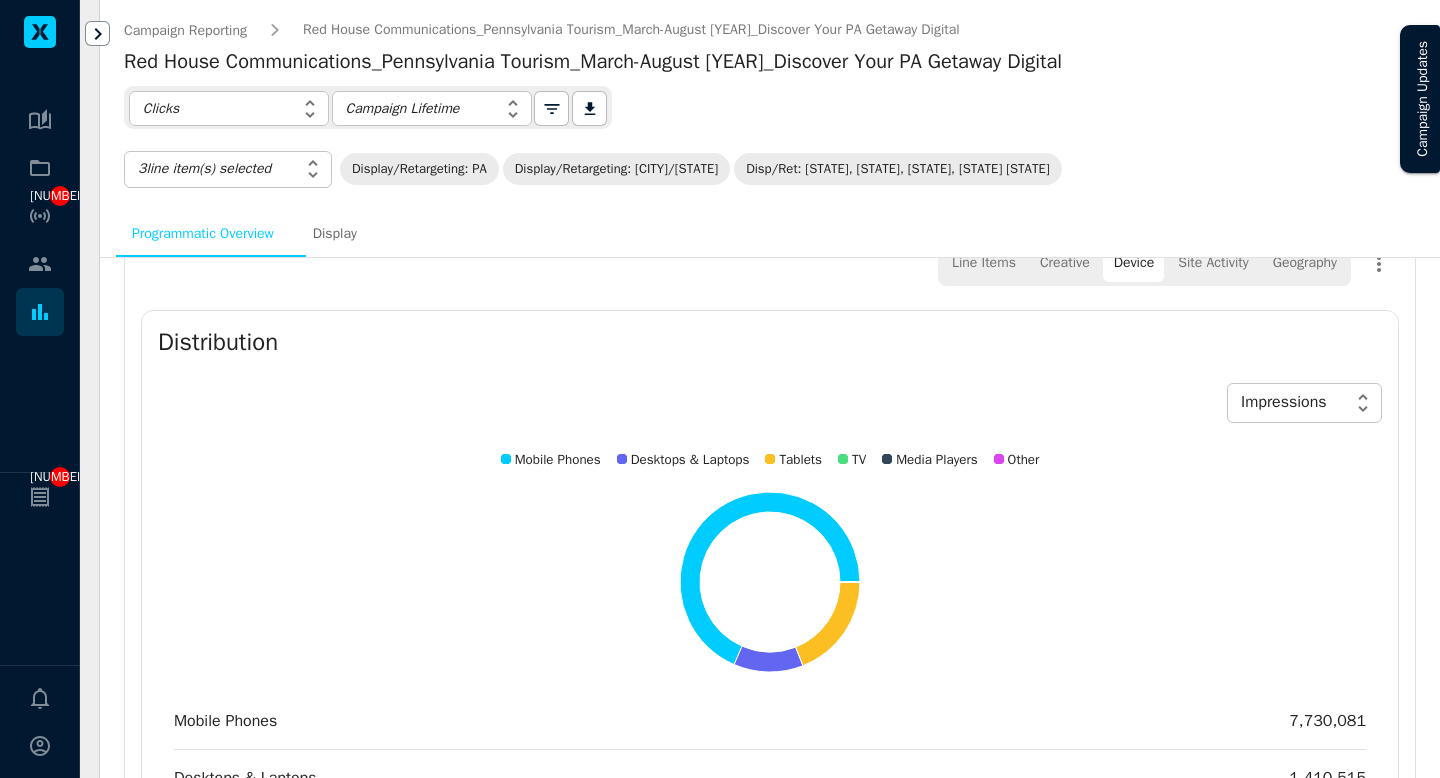 scroll, scrollTop: 830, scrollLeft: 0, axis: vertical 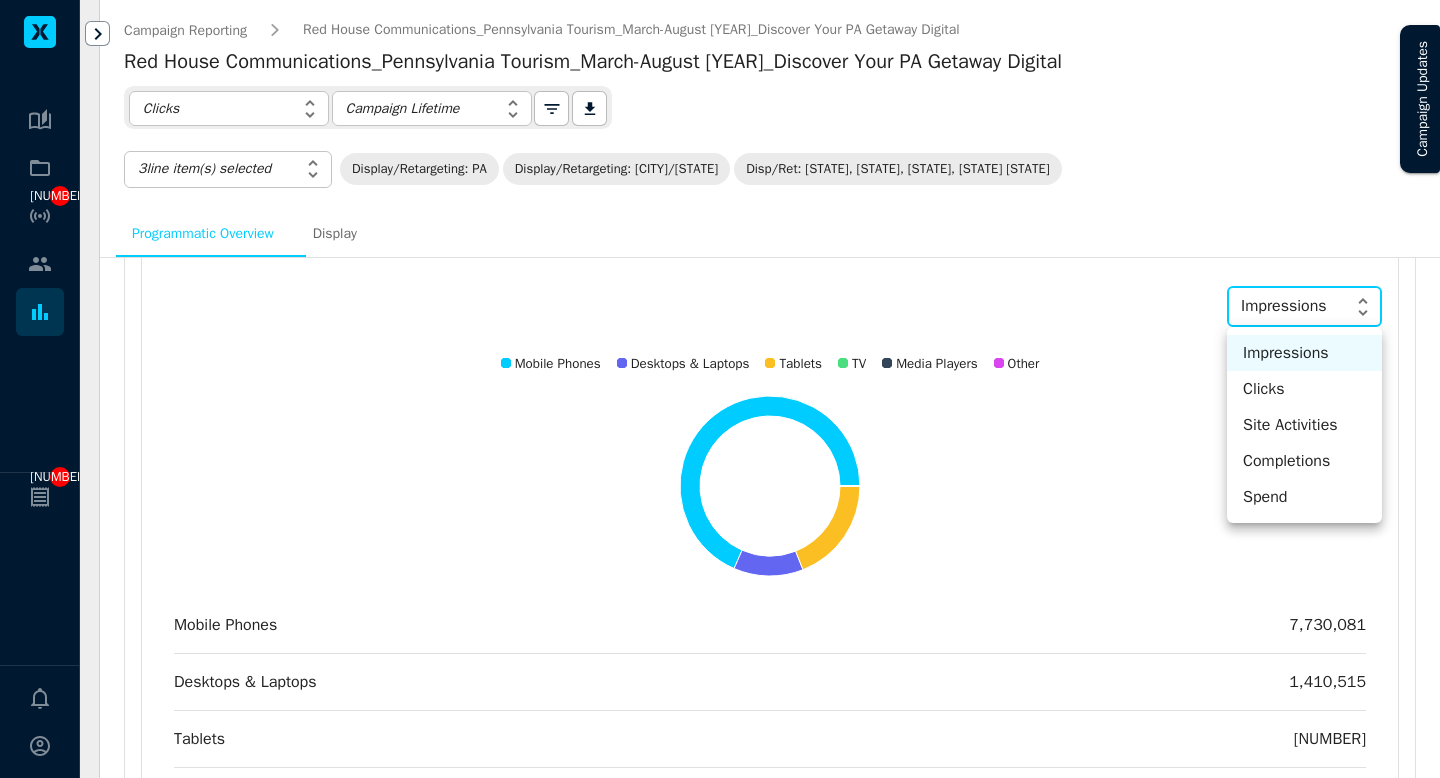 click on "Kampus Error. Please contact support. 1 1 0 Reporting Suite All all ​ ​ Campaign Reporting ​ Dashboards ​ Builder Settings ​ Data Connectors ​ AI Assistant Campaign Reporting Red House Communications_Pennsylvania Tourism_March-August 2025_Discover Your PA Getaway Digital Red House Communications_Pennsylvania Tourism_March-August 2025_Discover Your PA Getaway Digital Clicks Clicks ​ Campaign Lifetime Campaign Lifetime ​ 0 3  line item(s) selected 20576,20577,20578 ​ Display/Retargeting: PA Display/Retargeting: NYC/NJ Disp/Ret: DE, MD, VA, WV OH Programmatic Overview Display Impressions 11.3M Spend $62,087 CTR 0.12% Clicks 13.4K Metrics Compare two metrics over time. Impressions Impressions ​ vs Clicks Clicks ​ by Day Day ​ 03/25/2025 04/01/2025 04/08/2025 04/15/2025 04/22/2025 04/29/2025 05/06/2025 05/13/2025 05/20/2025 05/27/2025 06/03/2025 06/10/2025 06/17/2025 06/24/2025 07/01/2025 0 30,000 60,000 90,000 120,000 0 150 300 450 600 Performance - Device Line Items Creative Device" at bounding box center (720, 389) 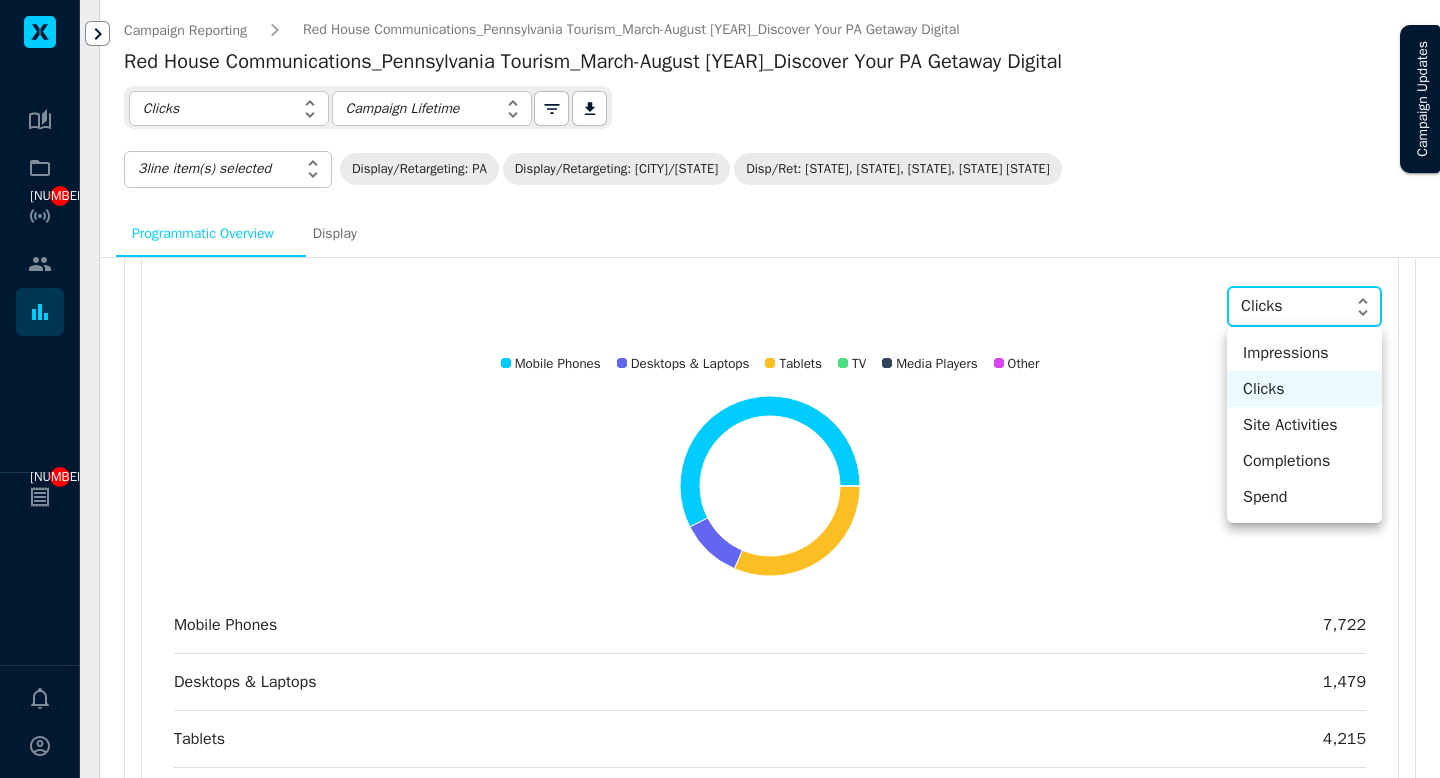 click on "Kampus Error. Please contact support. 1 1 0 Reporting Suite All all ​ ​ Campaign Reporting ​ Dashboards ​ Builder Settings ​ Data Connectors ​ AI Assistant Campaign Reporting Red House Communications_Pennsylvania Tourism_March-August 2025_Discover Your PA Getaway Digital Red House Communications_Pennsylvania Tourism_March-August 2025_Discover Your PA Getaway Digital Clicks Clicks ​ Campaign Lifetime Campaign Lifetime ​ 0 3  line item(s) selected 20576,20577,20578 ​ Display/Retargeting: PA Display/Retargeting: NYC/NJ Disp/Ret: DE, MD, VA, WV OH Programmatic Overview Display Impressions 11.3M Spend $62,087 CTR 0.12% Clicks 13.4K Metrics Compare two metrics over time. Impressions Impressions ​ vs Clicks Clicks ​ by Day Day ​ 03/25/2025 04/01/2025 04/08/2025 04/15/2025 04/22/2025 04/29/2025 05/06/2025 05/13/2025 05/20/2025 05/27/2025 06/03/2025 06/10/2025 06/17/2025 06/24/2025 07/01/2025 0 30,000 60,000 90,000 120,000 0 150 300 450 600 Performance - Device Line Items Creative Device" at bounding box center (720, 389) 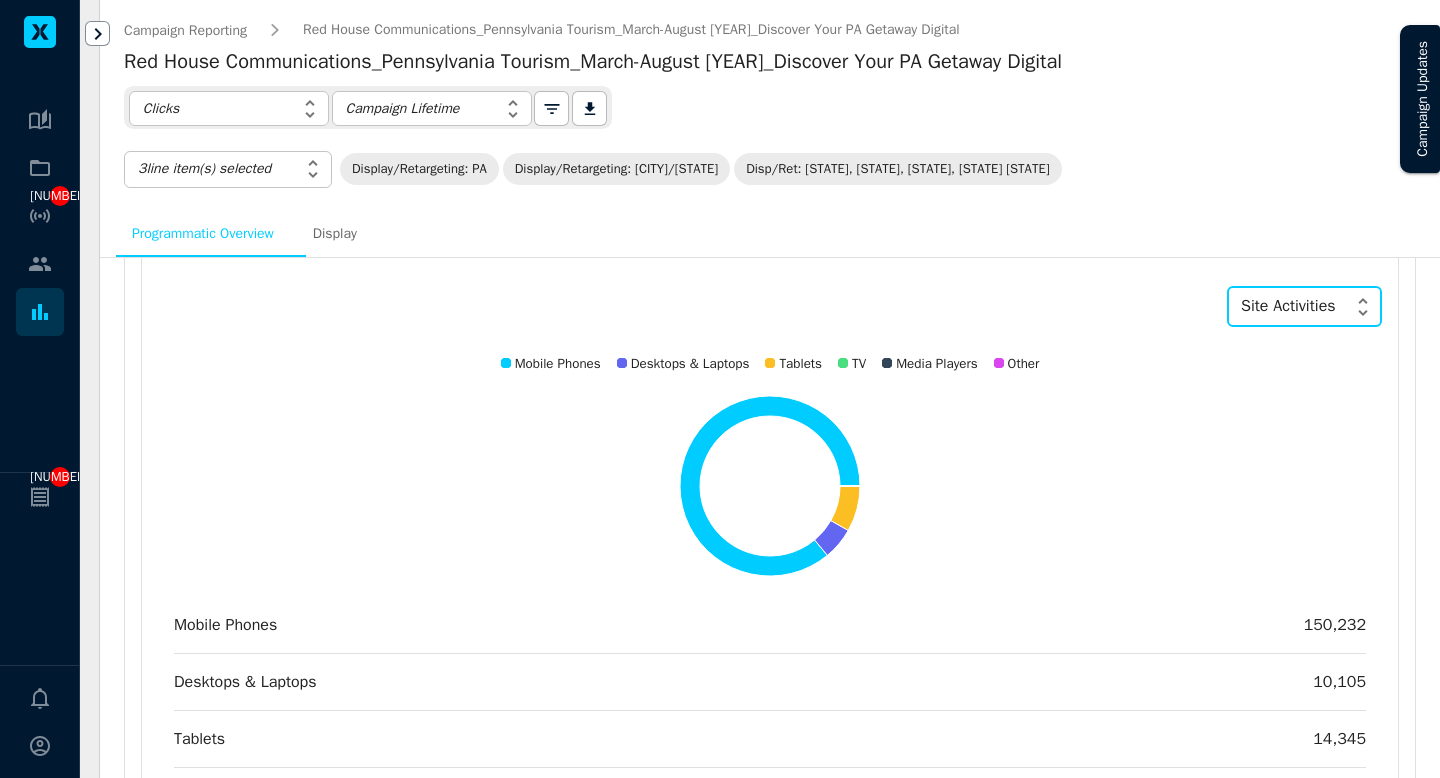 click on "Kampus Error. Please contact support. 1 1 0 Reporting Suite All all ​ ​ Campaign Reporting ​ Dashboards ​ Builder Settings ​ Data Connectors ​ AI Assistant Campaign Reporting Red House Communications_Pennsylvania Tourism_March-August 2025_Discover Your PA Getaway Digital Red House Communications_Pennsylvania Tourism_March-August 2025_Discover Your PA Getaway Digital Clicks Clicks ​ Campaign Lifetime Campaign Lifetime ​ 0 3  line item(s) selected 20576,20577,20578 ​ Display/Retargeting: PA Display/Retargeting: NYC/NJ Disp/Ret: DE, MD, VA, WV OH Programmatic Overview Display Impressions 11.3M Spend $62,087 CTR 0.12% Clicks 13.4K Metrics Compare two metrics over time. Impressions Impressions ​ vs Clicks Clicks ​ by Day Day ​ 03/25/2025 04/01/2025 04/08/2025 04/15/2025 04/22/2025 04/29/2025 05/06/2025 05/13/2025 05/20/2025 05/27/2025 06/03/2025 06/10/2025 06/17/2025 06/24/2025 07/01/2025 0 30,000 60,000 90,000 120,000 0 150 300 450 600 Performance - Device Line Items Creative Device" at bounding box center [720, 389] 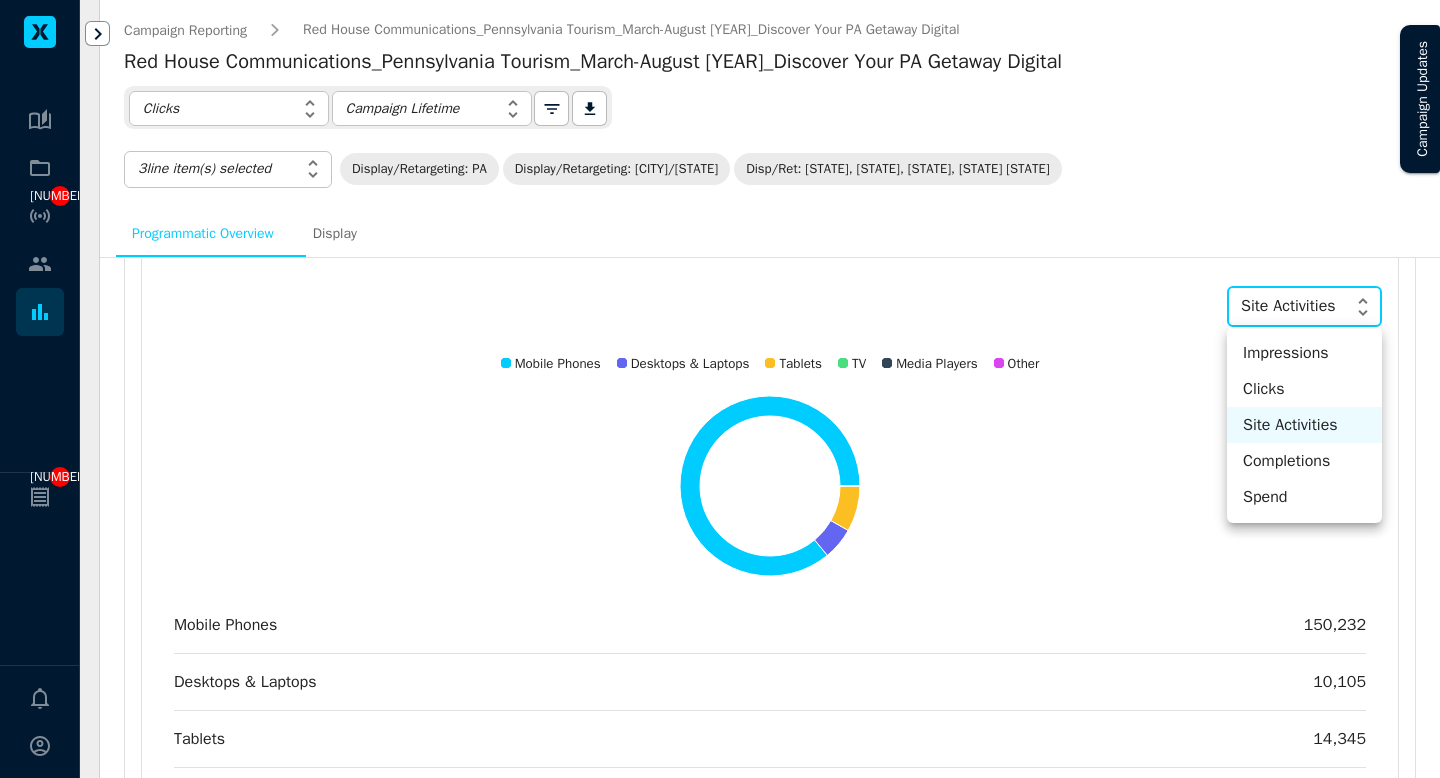 click on "Impressions" at bounding box center (1304, 353) 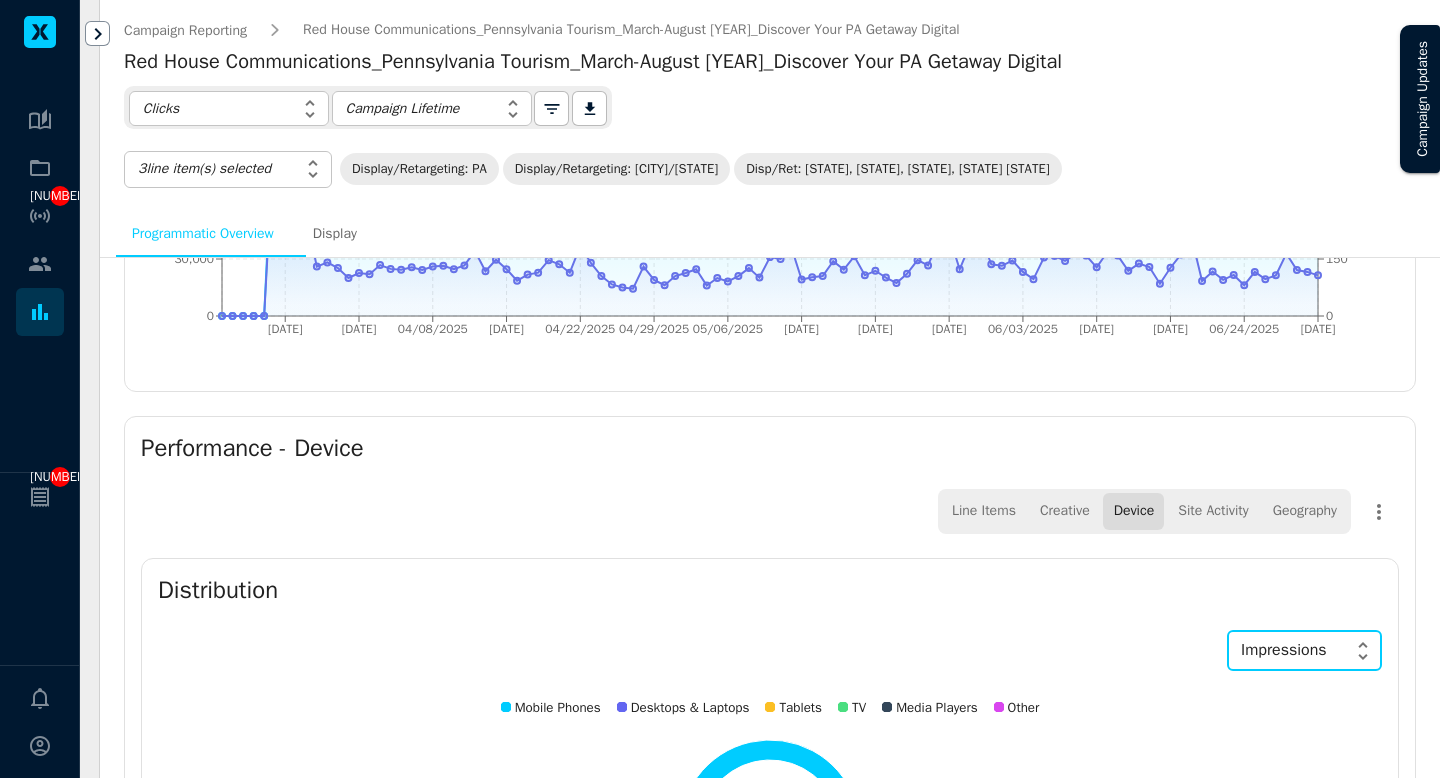 scroll, scrollTop: 484, scrollLeft: 0, axis: vertical 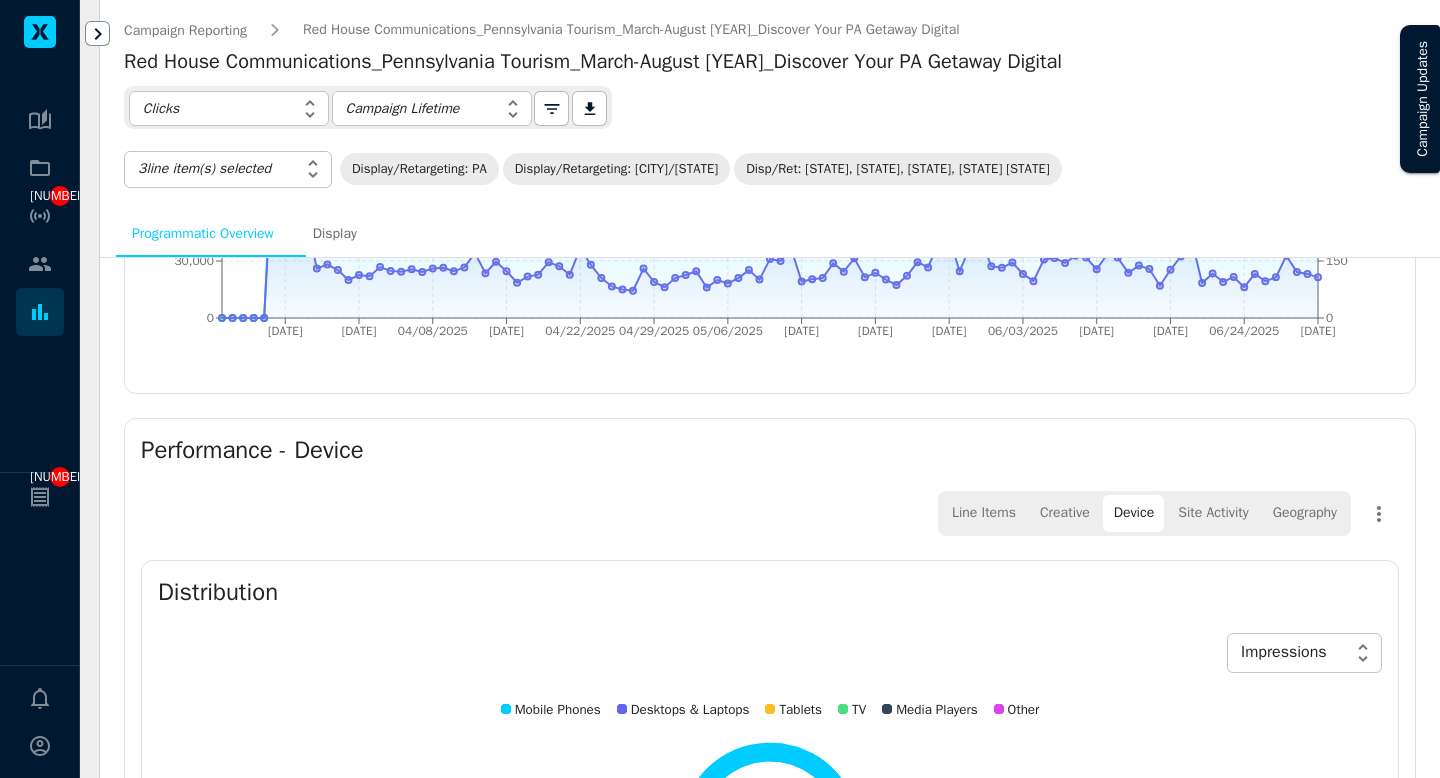 click on "Site Activity" at bounding box center [1212, 513] 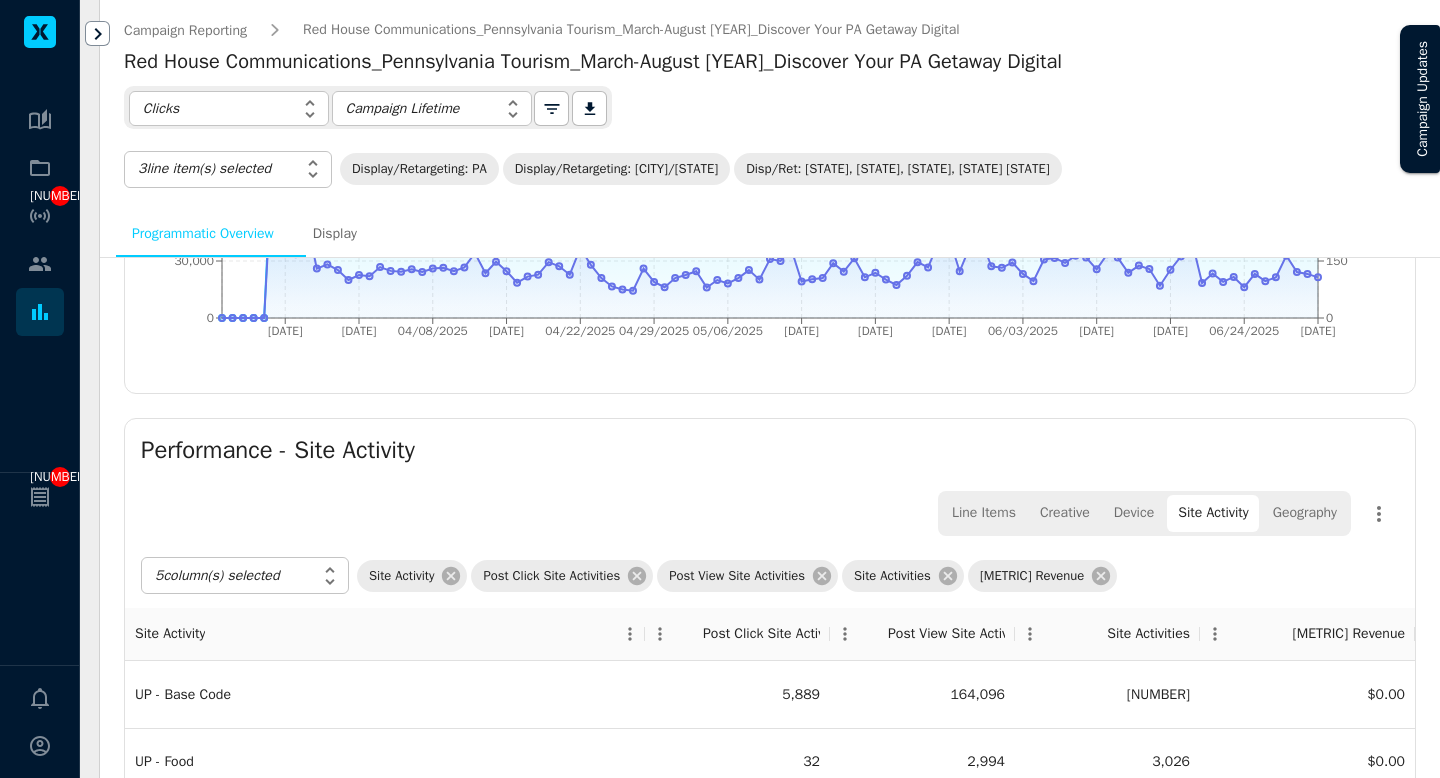 scroll, scrollTop: 91, scrollLeft: 0, axis: vertical 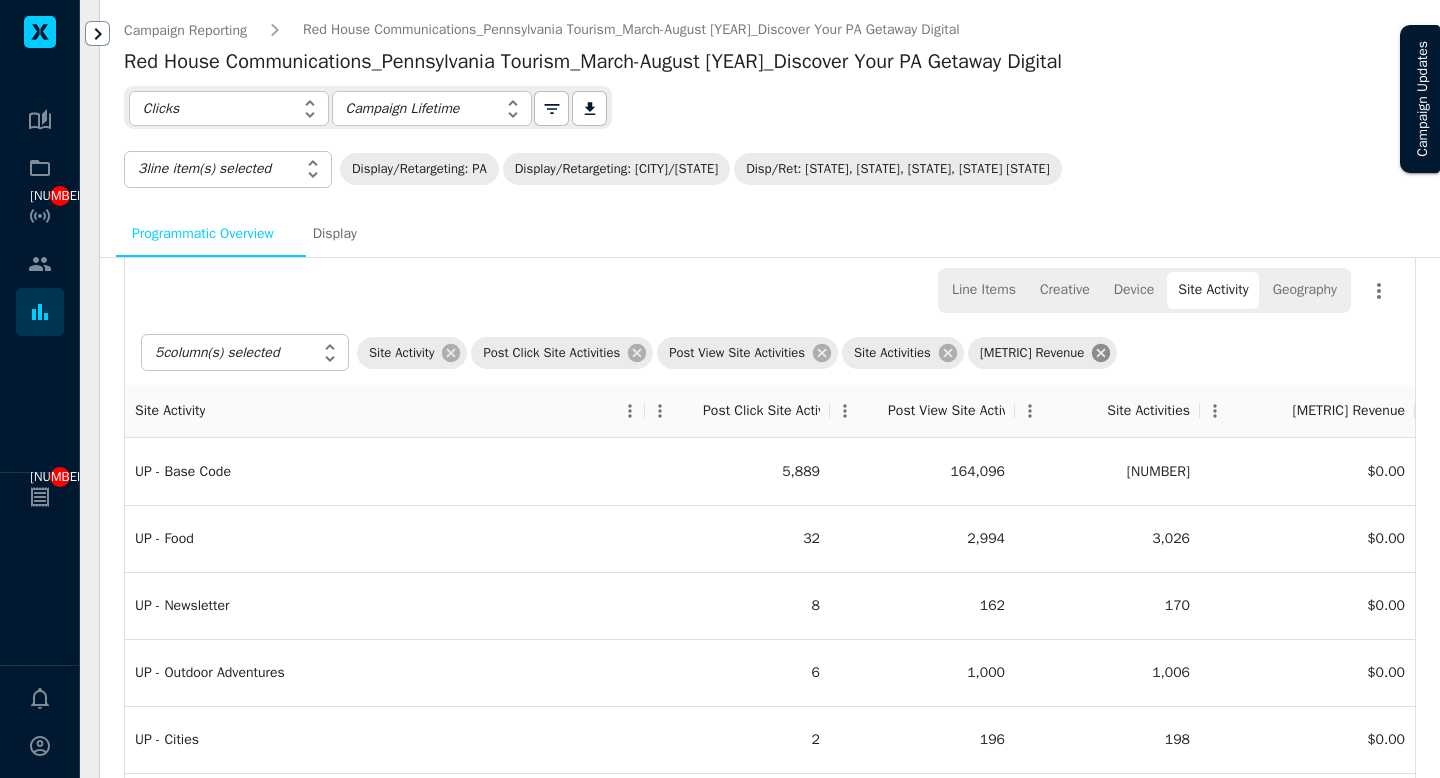 click at bounding box center (455, 353) 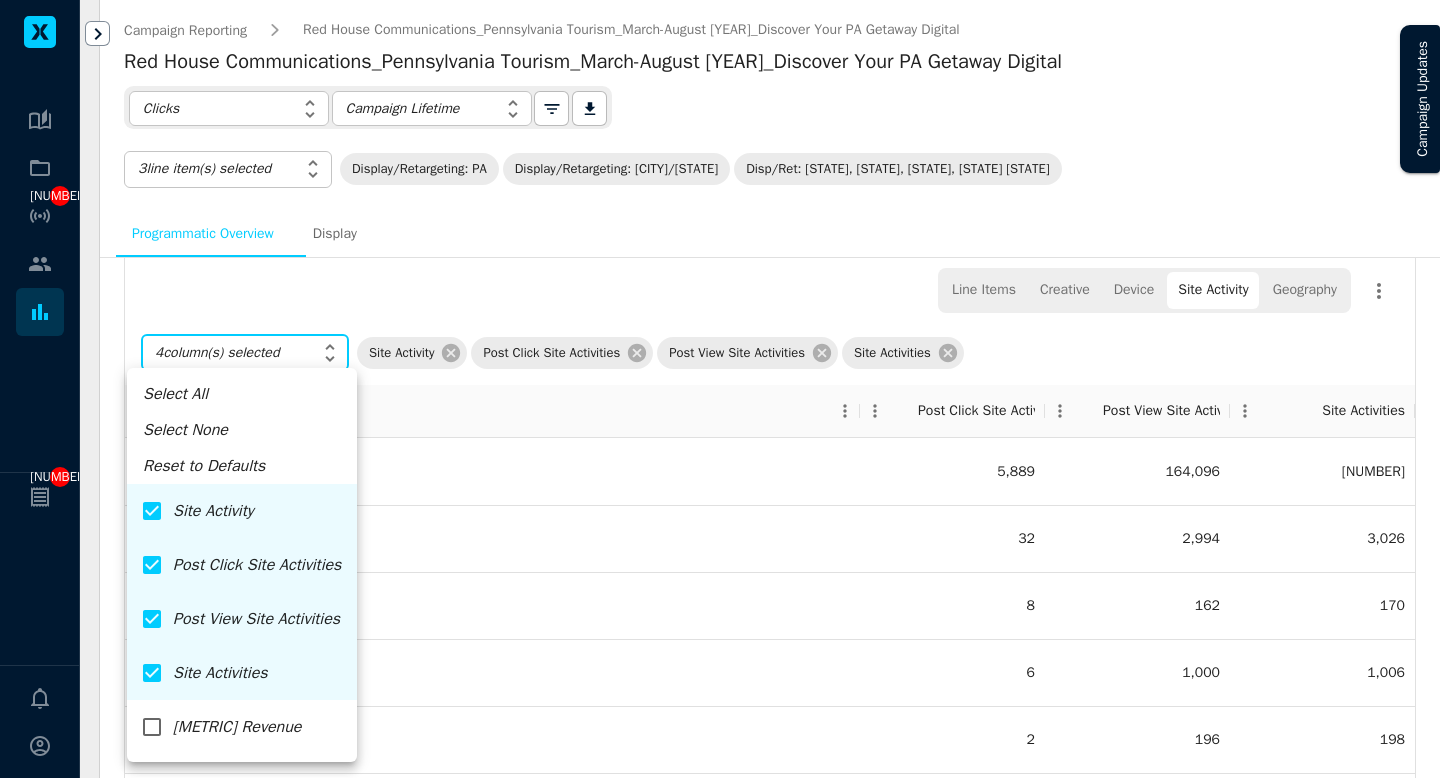 click on "Kampus Error. Please contact support. 1 1 0 Reporting Suite All all ​ ​ Campaign Reporting ​ Dashboards ​ Builder Settings ​ Data Connectors ​ AI Assistant Campaign Reporting Red House Communications_Pennsylvania Tourism_[MONTH]-[MONTH] [YEAR]_Discover Your PA Getaway Digital Red House Communications_Pennsylvania Tourism_[MONTH]-[MONTH] [YEAR]_Discover Your PA Getaway Digital Clicks Clicks ​ Campaign Lifetime Campaign Lifetime ​ 0 3  line item(s) selected 20576,20577,20578 ​ Display/Retargeting: PA Display/Retargeting: NYC/NJ Disp/Ret: DE, MD, VA, WV OH Programmatic Overview Display Impressions 11.3M Spend $62,087 CTR 0.12% Clicks 13.4K Metrics Compare two metrics over time. Impressions Impressions ​ vs Clicks Clicks ​ by Day Day ​ [DATE] [DATE] [DATE] [DATE] [DATE] [DATE] [DATE] [DATE] [DATE] [DATE] [DATE] [DATE] [DATE] [DATE] [DATE] 0 30,000 60,000 90,000 120,000 0 150 300 450 600 Performance - Site Activity Line Items Creative" at bounding box center (720, 389) 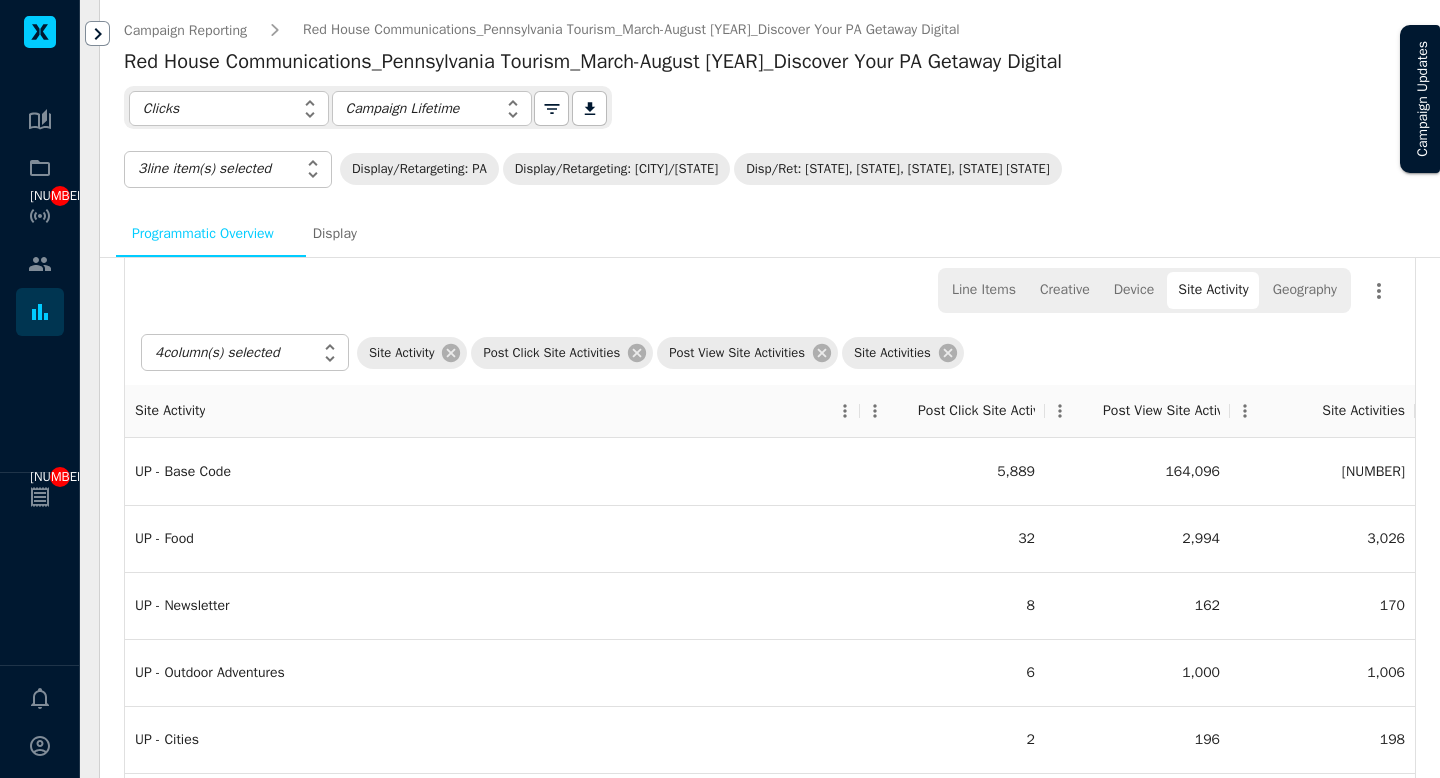 click on "Geography" at bounding box center [1304, 290] 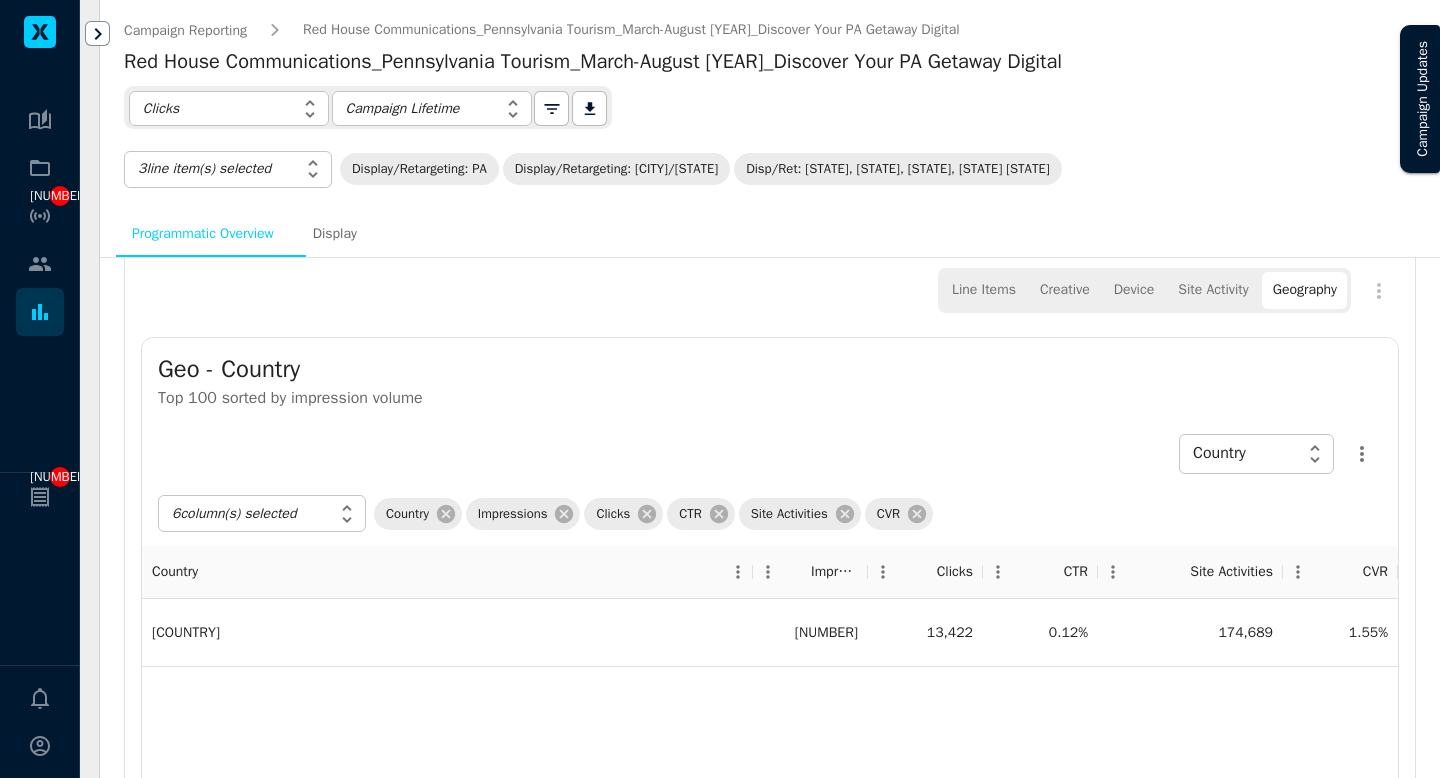 click on "Kampus Error. Please contact support. 1 1 0 Reporting Suite All all ​ ​ Campaign Reporting ​ Dashboards ​ Builder Settings ​ Data Connectors ​ AI Assistant Campaign Reporting Red House Communications_Pennsylvania Tourism_March-August [YEAR]_Discover Your PA Getaway Digital Red House Communications_Pennsylvania Tourism_March-August [YEAR]_Discover Your PA Getaway Digital Clicks Clicks ​ Campaign Lifetime Campaign Lifetime ​ 0 3  line item(s) selected 20576,20577,20578 ​ Display/Retargeting: PA Display/Retargeting: NYC/NJ Disp/Ret: DE, MD, VA, WV OH Programmatic Overview Display Impressions 11.3M Spend $62,087 CTR 0.12% Clicks 13.4K Metrics Compare two metrics over time. Impressions Impressions ​ vs Clicks Clicks ​ by Day Day ​ [DATE] [DATE] [DATE] [DATE] [DATE] [DATE] [DATE] [DATE] [DATE] [DATE] [DATE] [DATE] [DATE] [DATE] [DATE] 0 30,000 60,000 90,000 120,000 0 150 300 450 600 Performance - Geography Line Items Creative 6 +" at bounding box center (720, 389) 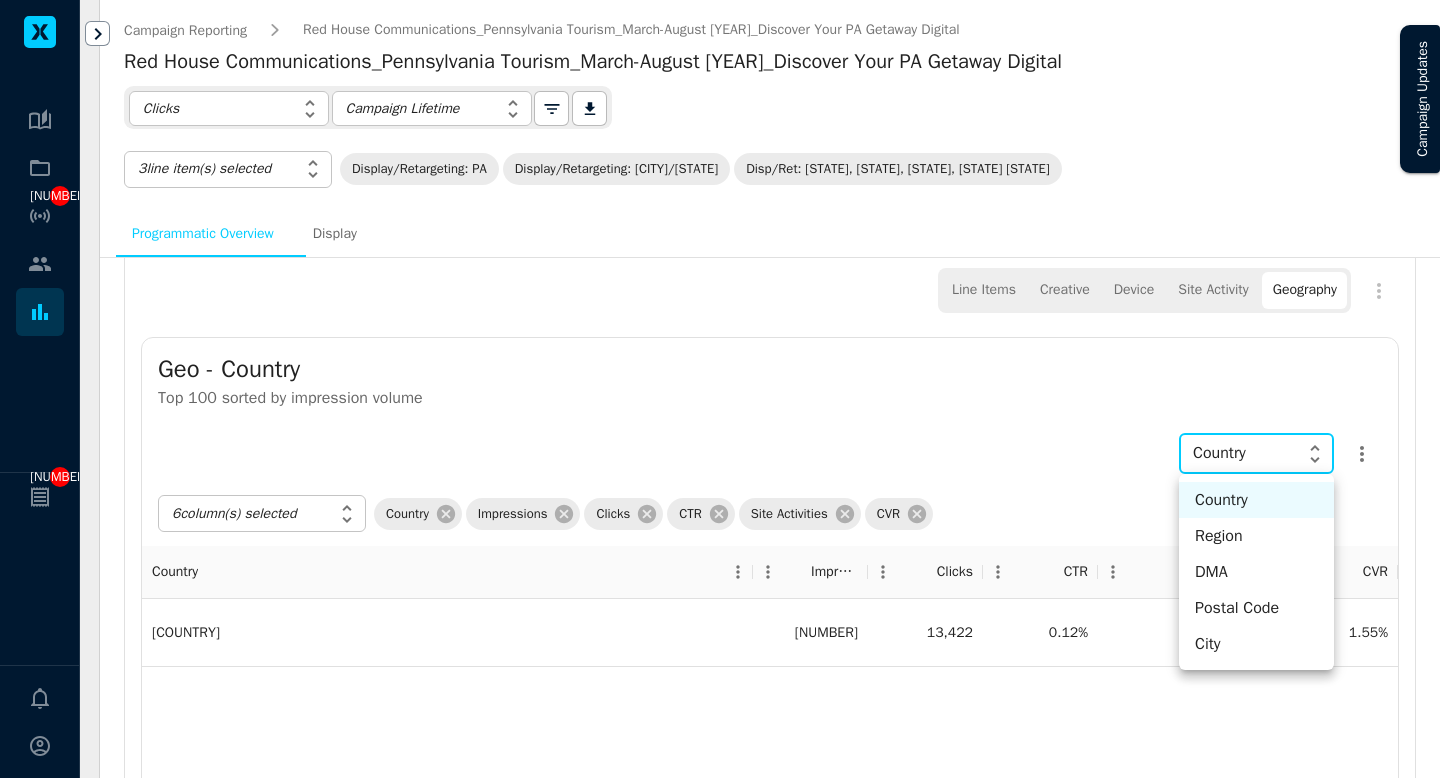 click on "DMA" at bounding box center [1256, 572] 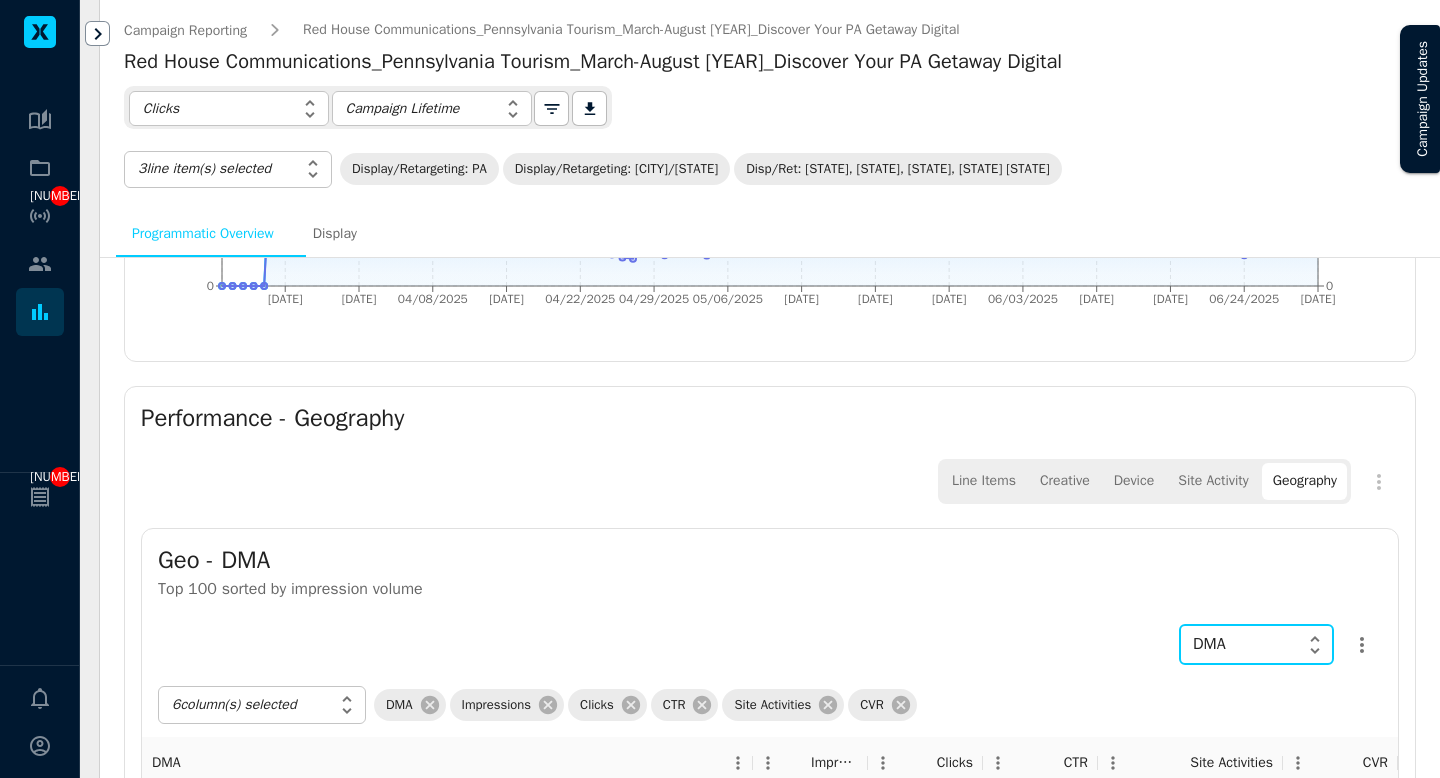 scroll, scrollTop: 518, scrollLeft: 0, axis: vertical 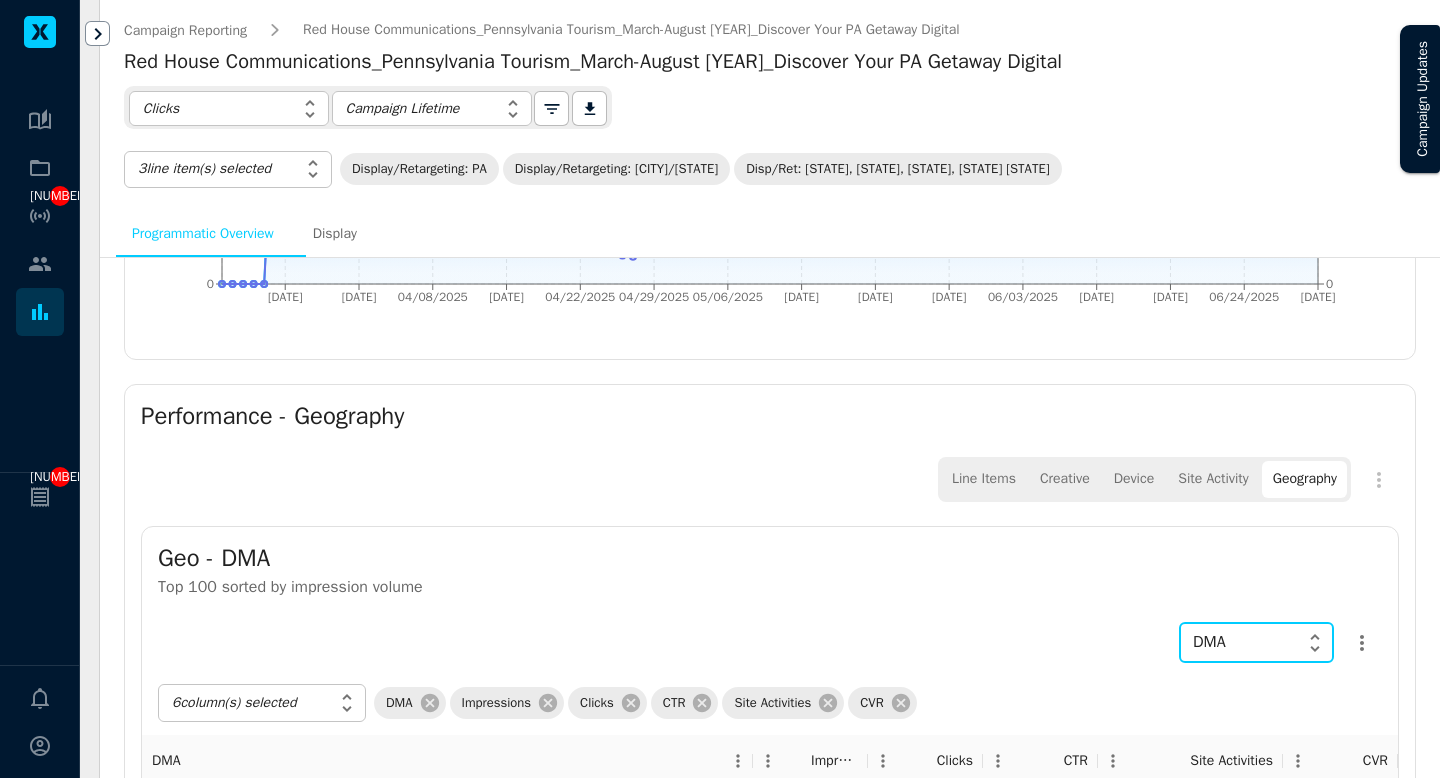 click on "Line Items" at bounding box center (984, 479) 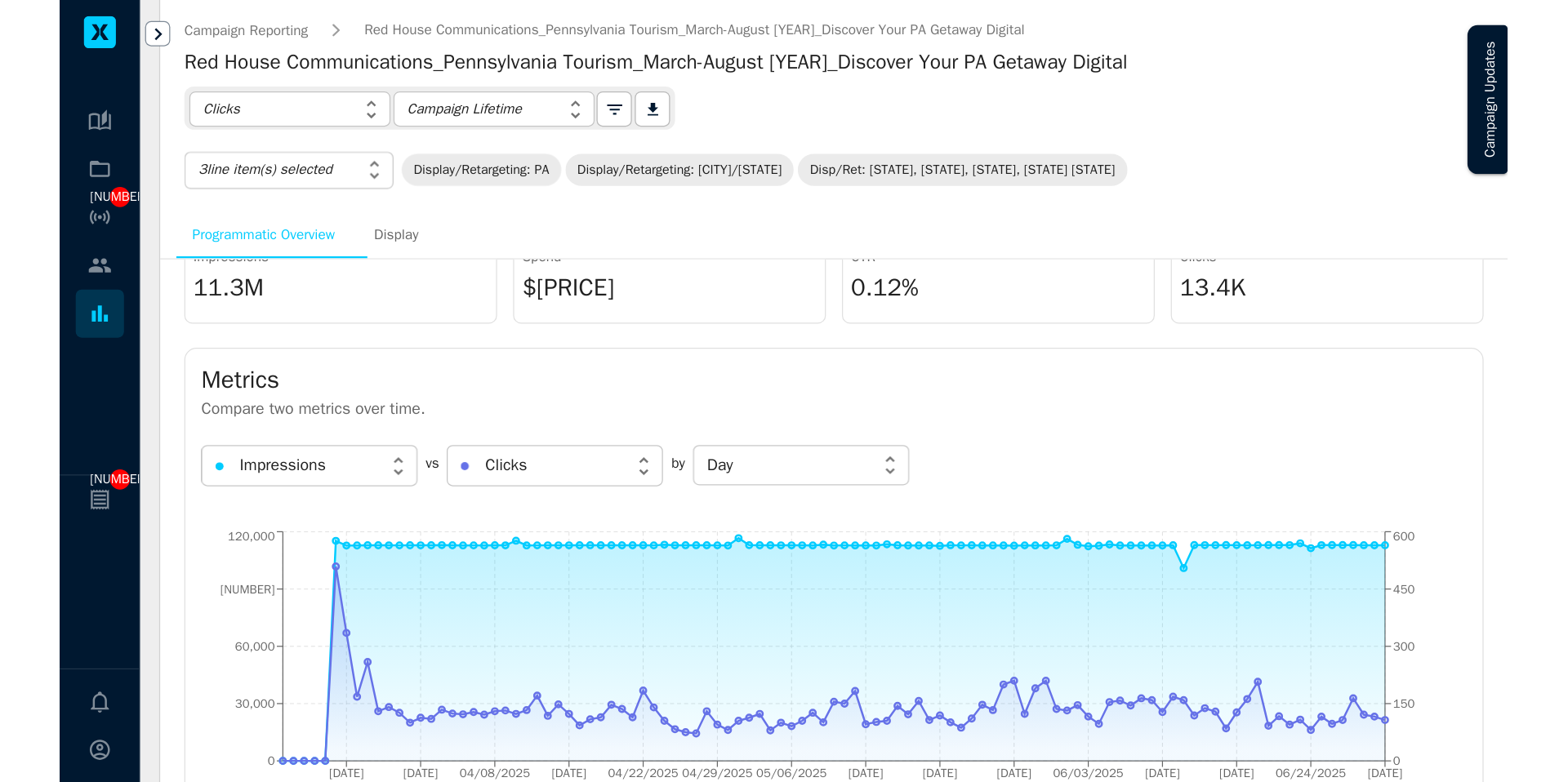 scroll, scrollTop: 0, scrollLeft: 0, axis: both 